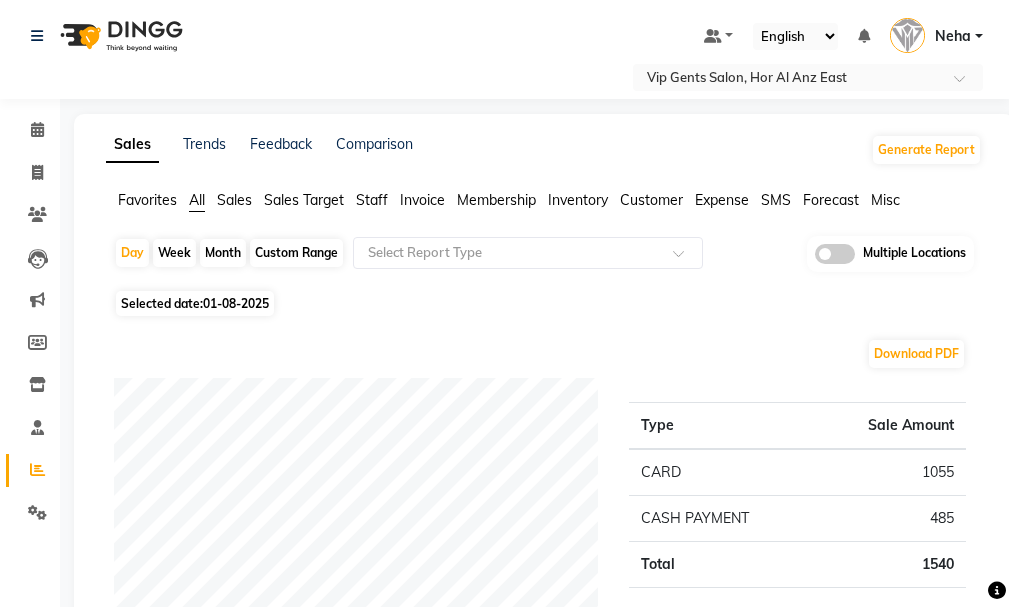 scroll, scrollTop: 543, scrollLeft: 0, axis: vertical 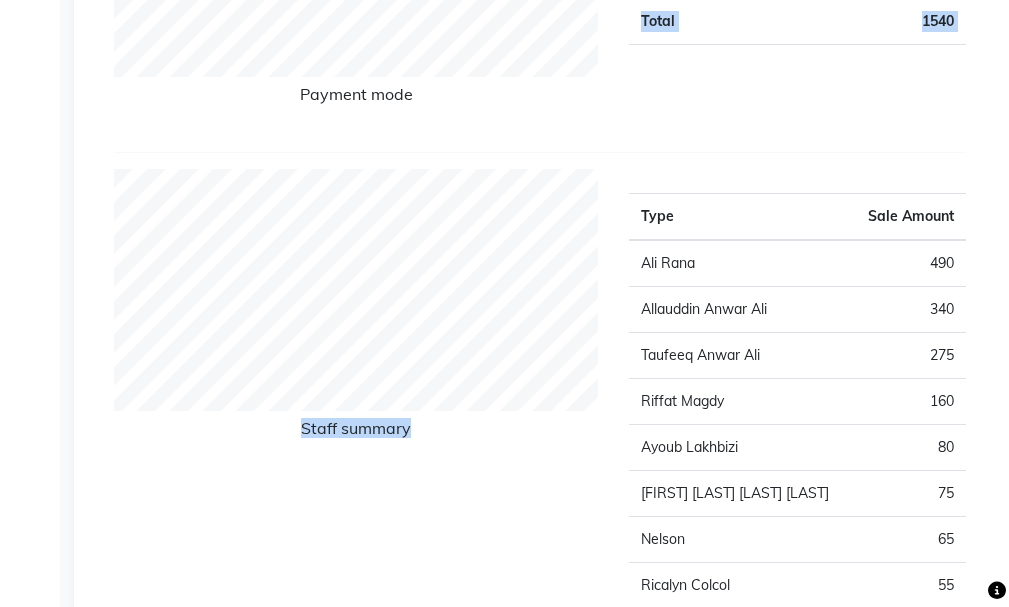 drag, startPoint x: 1011, startPoint y: 152, endPoint x: 1007, endPoint y: 44, distance: 108.07405 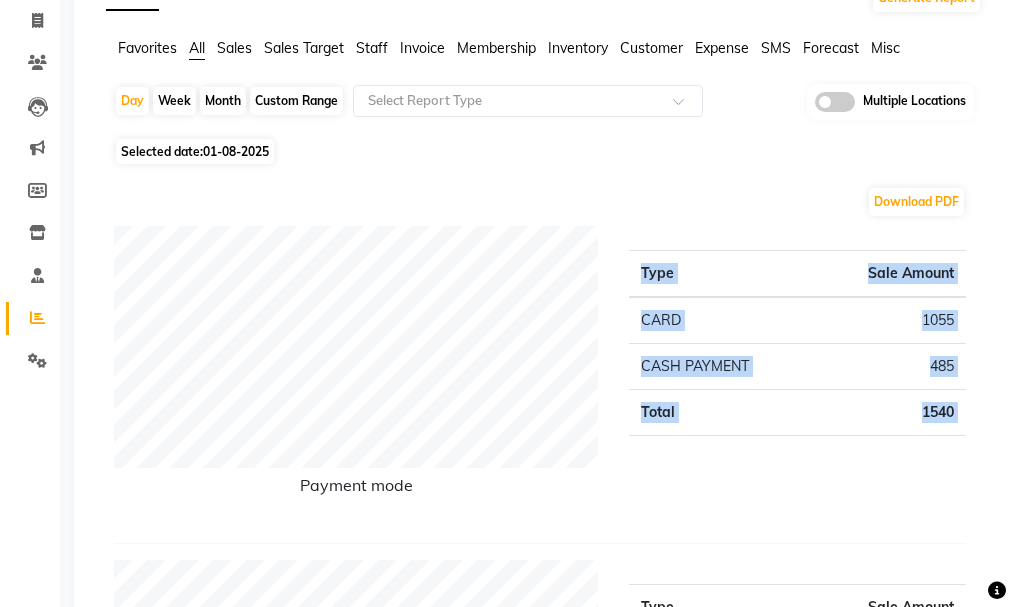 scroll, scrollTop: 0, scrollLeft: 0, axis: both 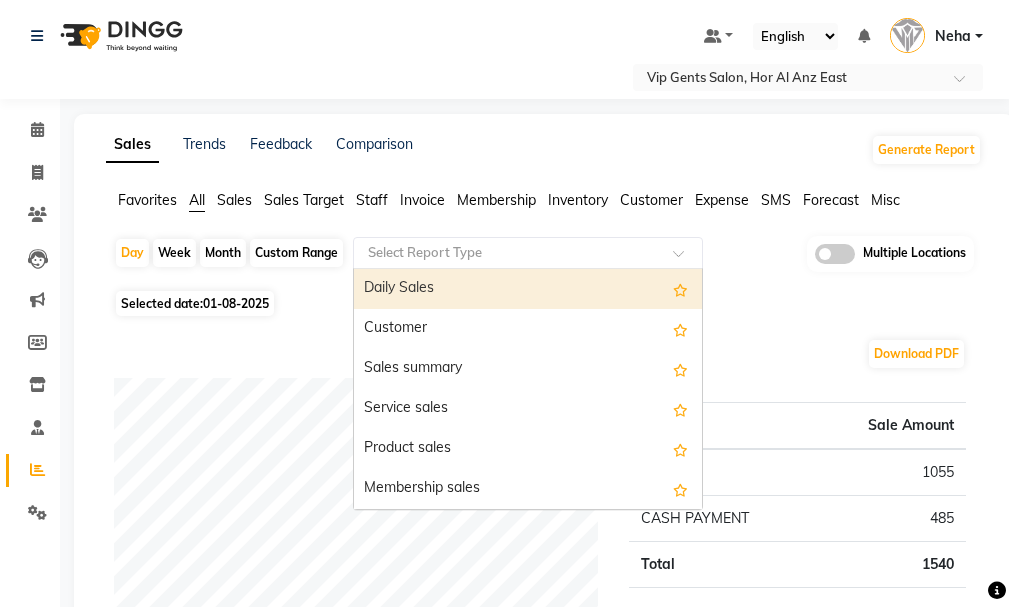 click 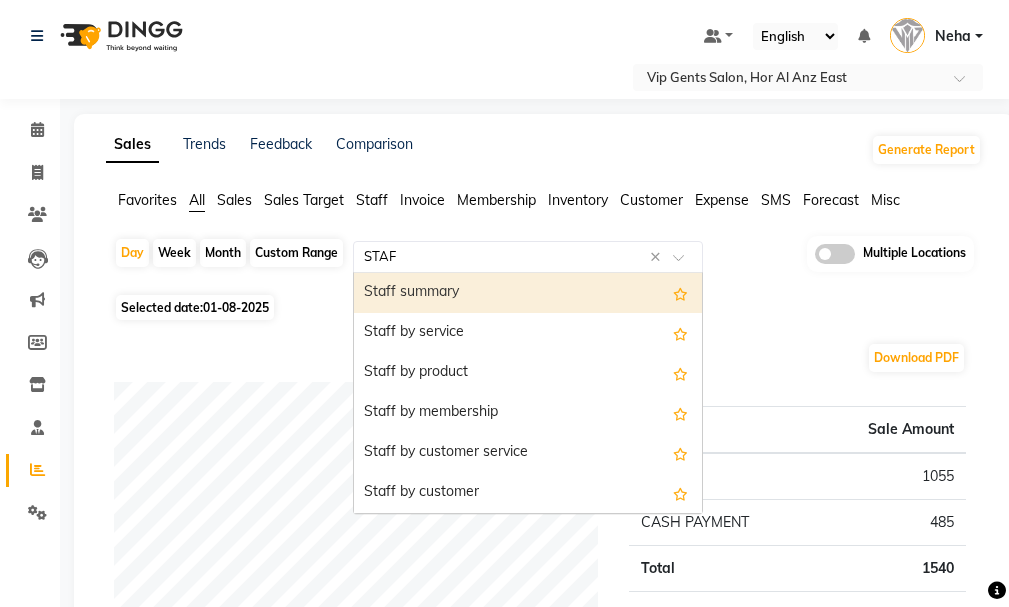 type on "STAFF" 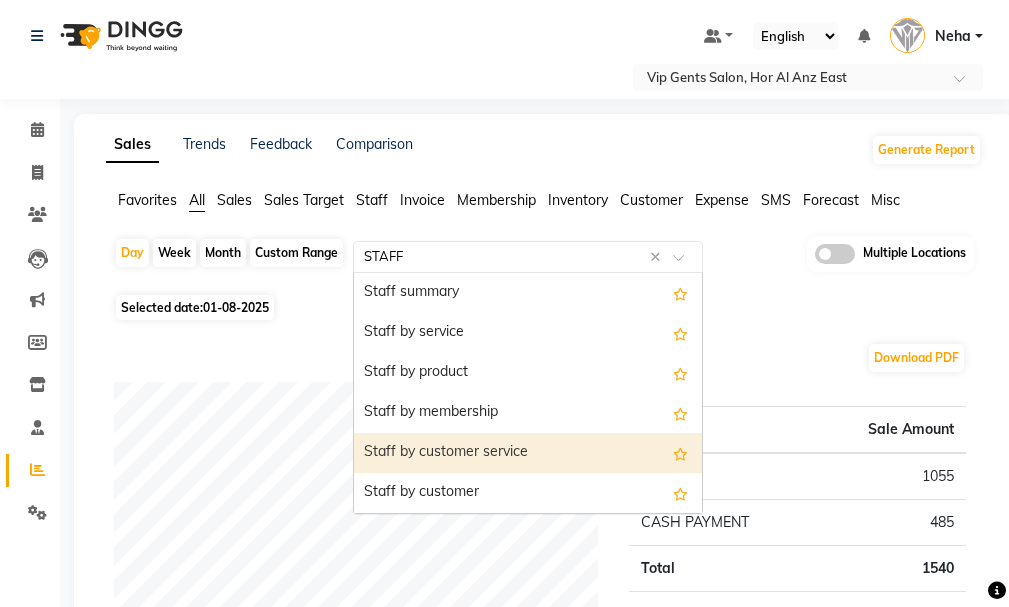 click on "Staff by customer service" at bounding box center [528, 453] 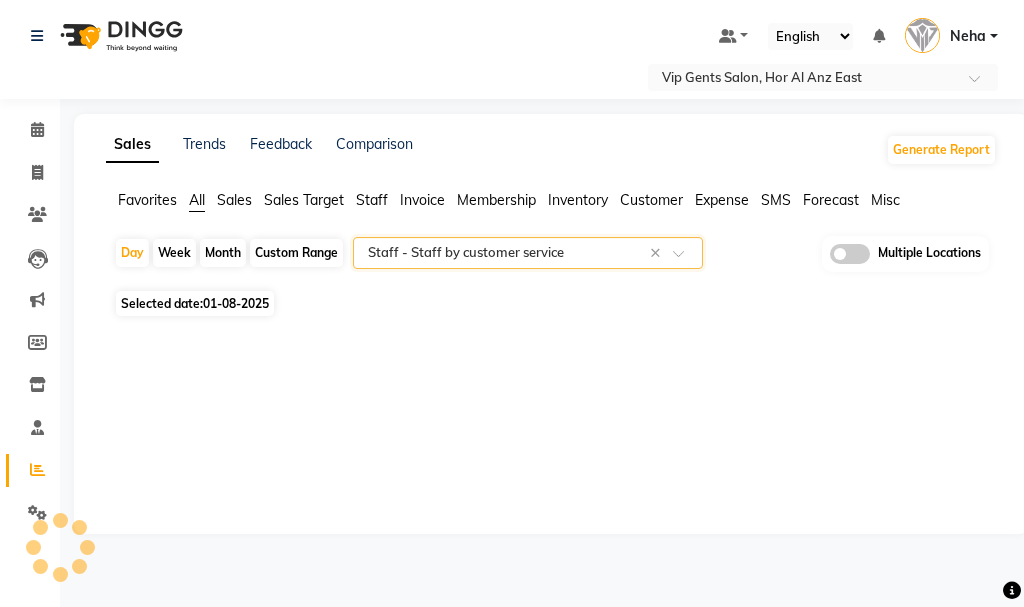 select on "full_report" 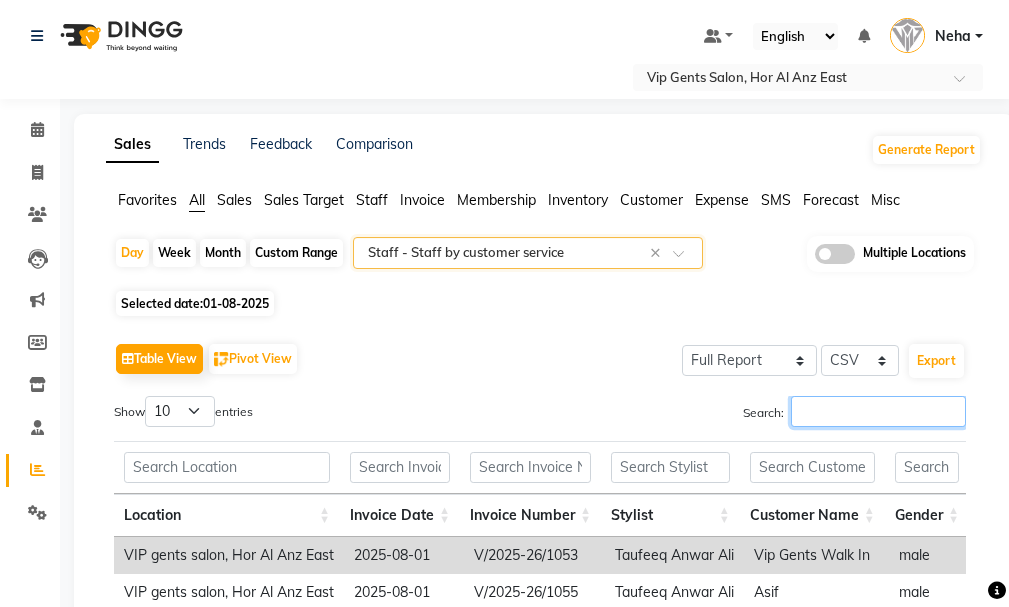 click on "Search:" at bounding box center [878, 411] 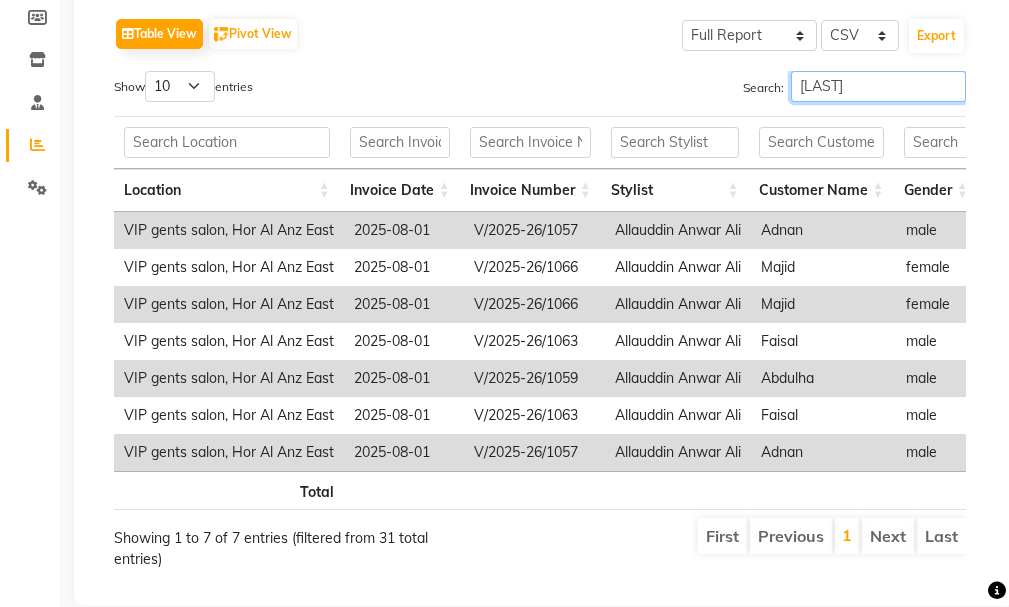 scroll, scrollTop: 328, scrollLeft: 0, axis: vertical 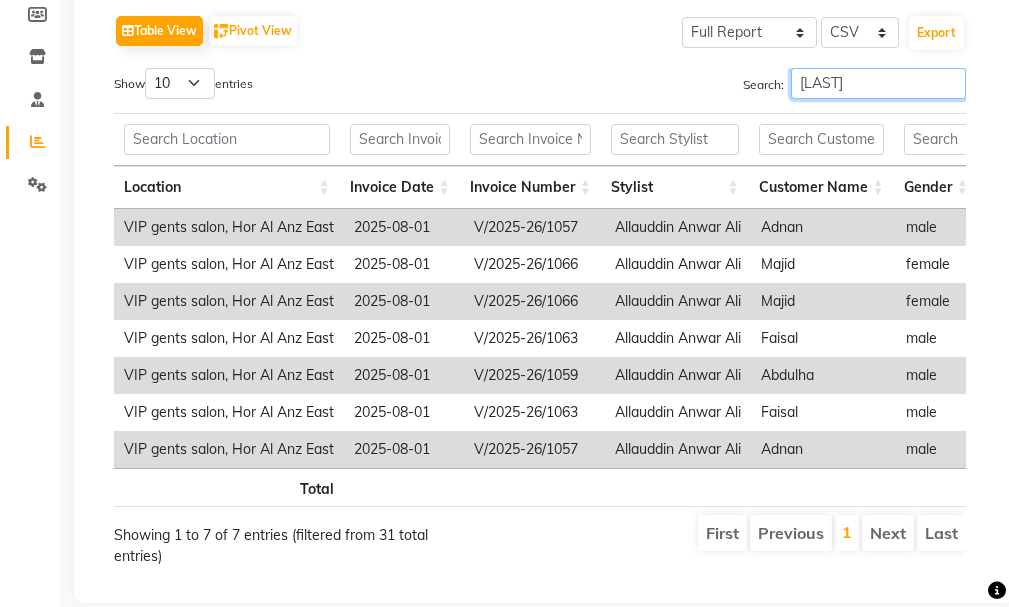 type on "[LAST]" 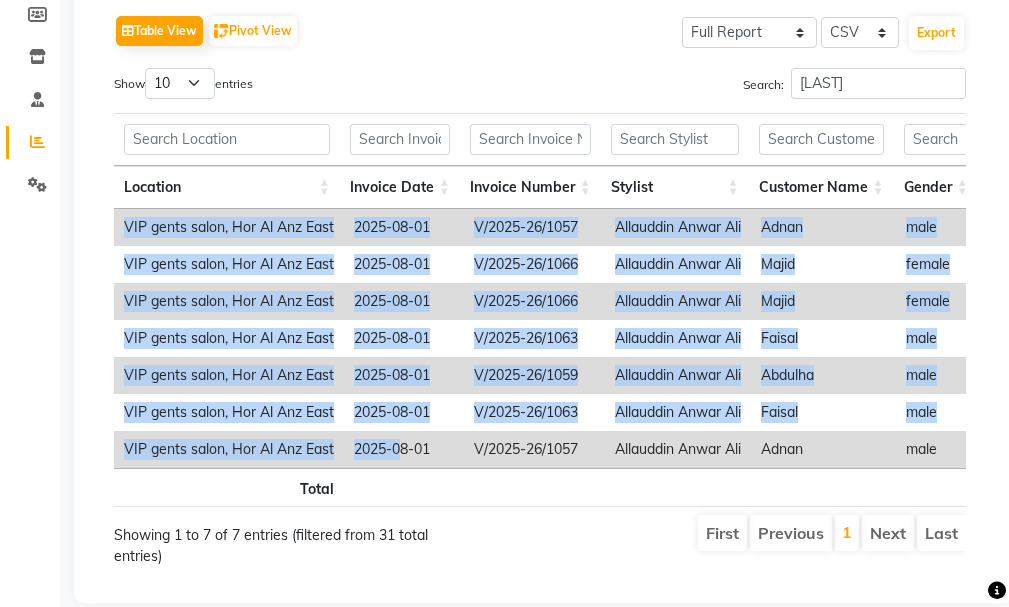 drag, startPoint x: 414, startPoint y: 462, endPoint x: 485, endPoint y: 469, distance: 71.34424 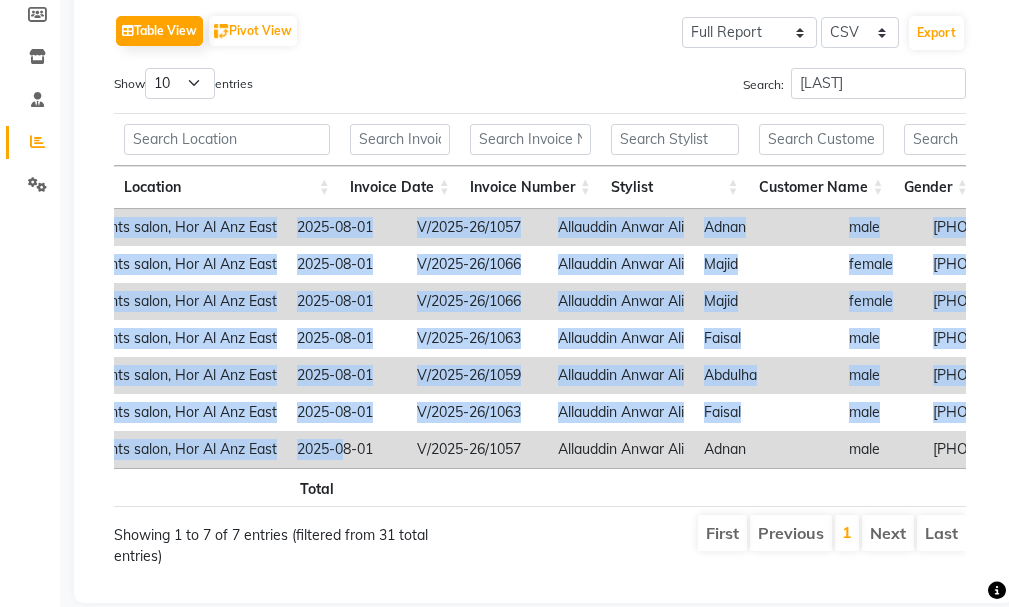 scroll, scrollTop: 0, scrollLeft: 57, axis: horizontal 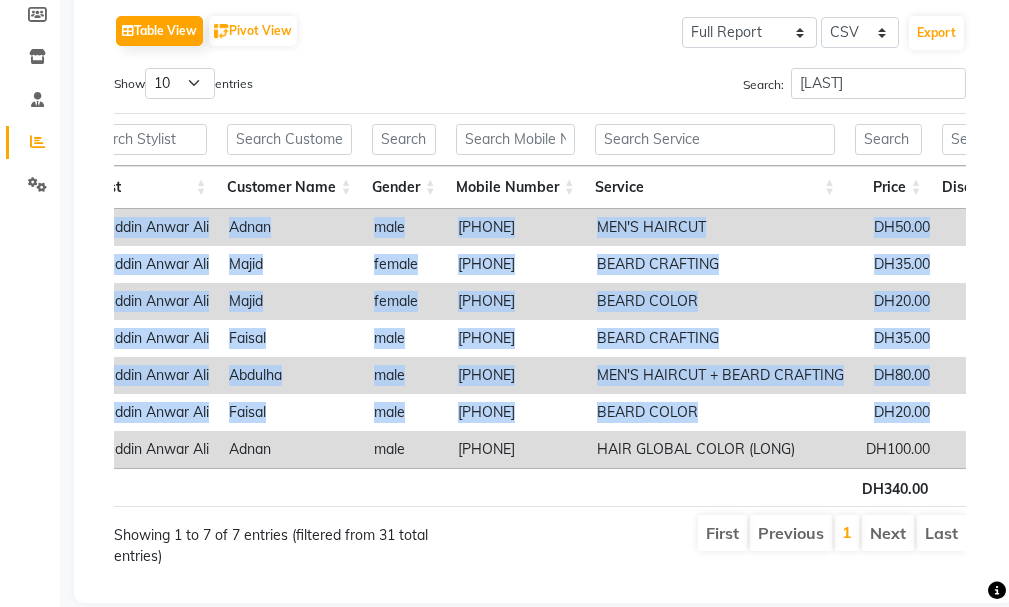 click on "First Previous 1 Next Last" at bounding box center (724, 540) 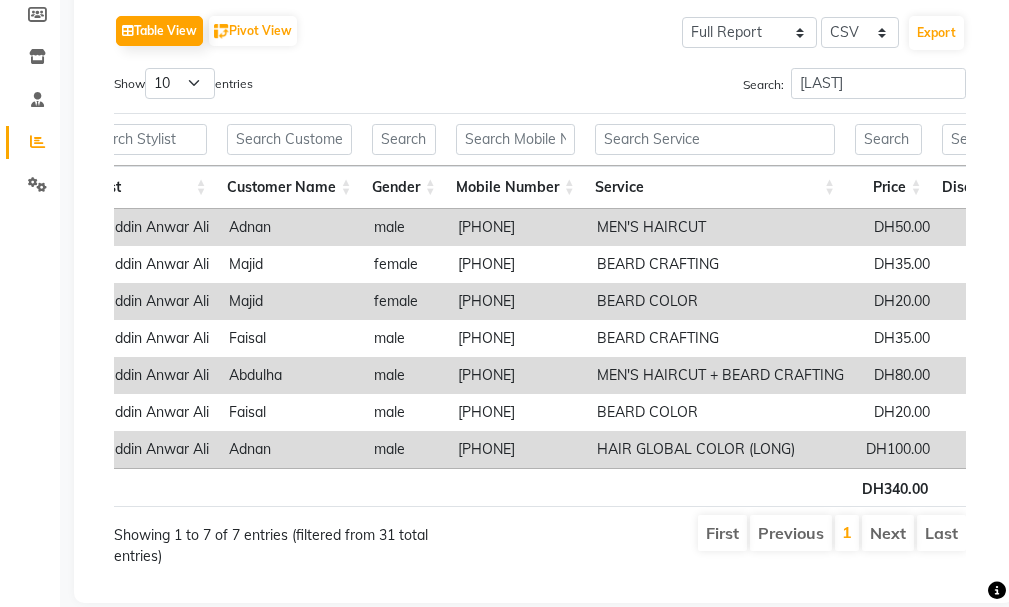 click on "Reports" 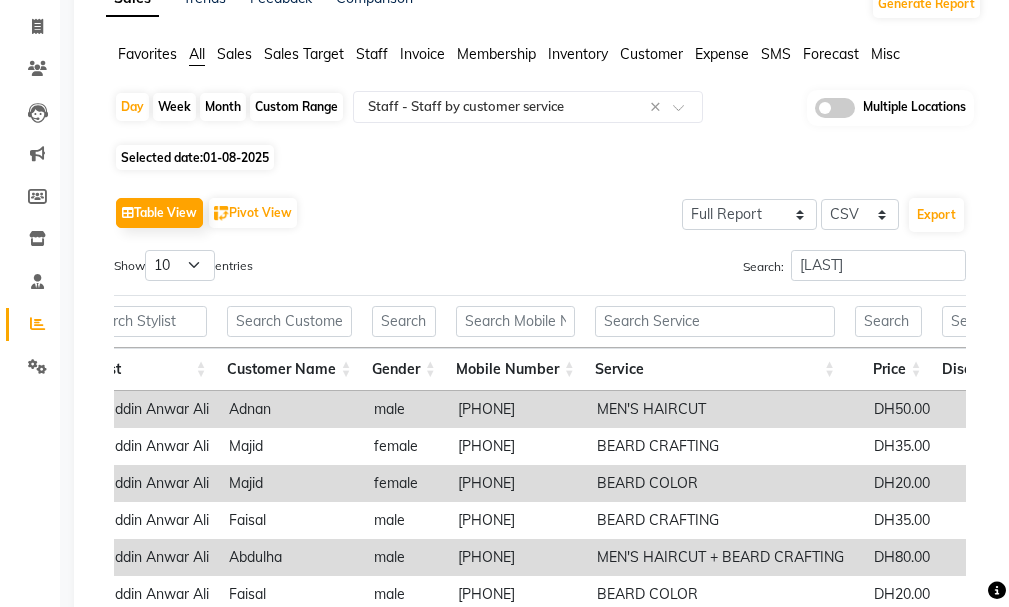 scroll, scrollTop: 0, scrollLeft: 0, axis: both 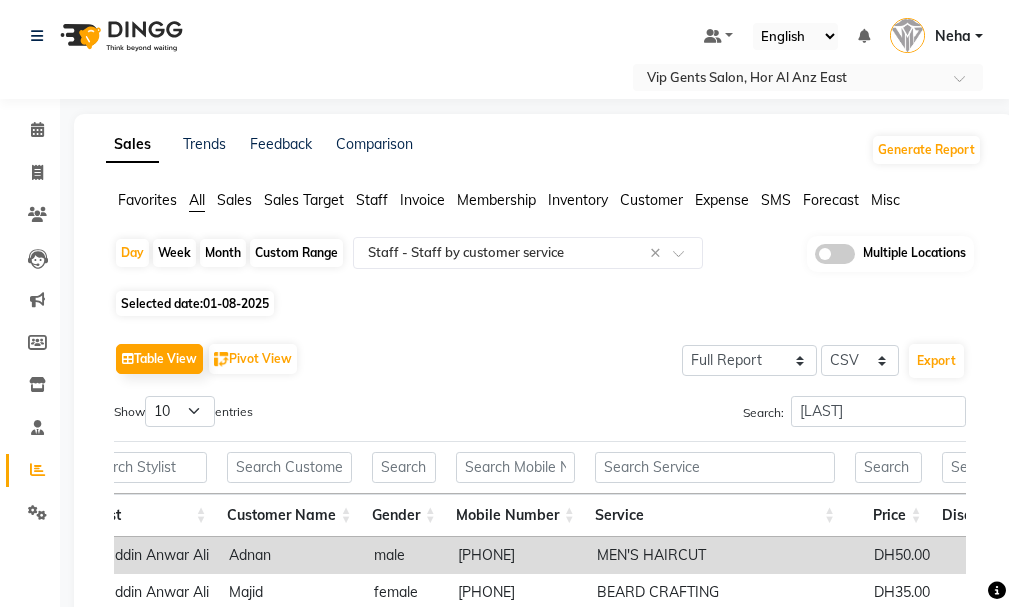 click on "Select Location × Vip Gents Salon, Hor Al Anz East Default Panel My Panel English ENGLISH Español العربية मराठी हिंदी ગુજરાતી தமிழ் 中文 Notifications nothing to show Neha Manage Profile Change Password Sign out  Version:3.15.11" 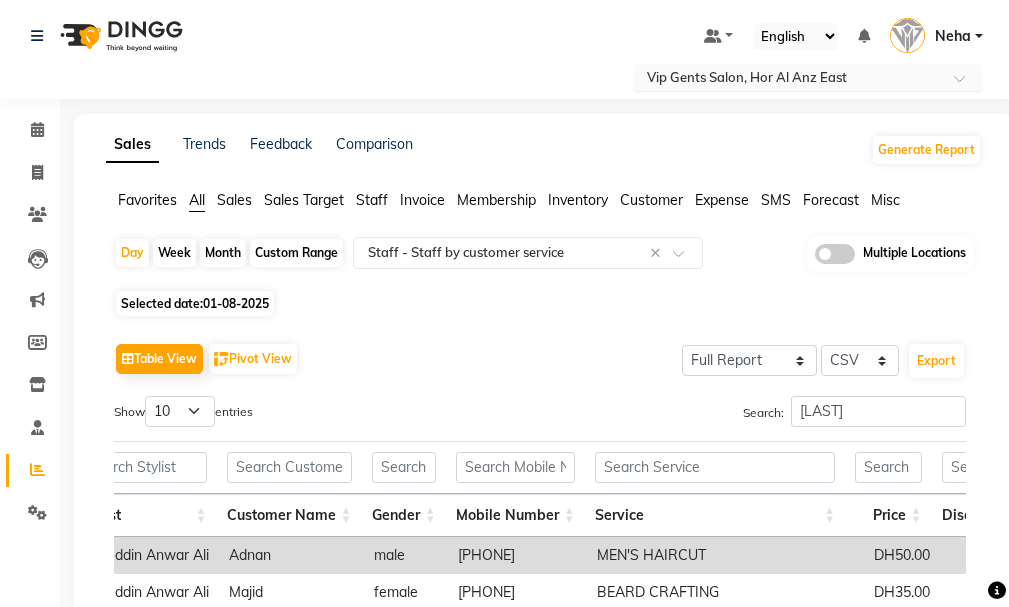 click at bounding box center [788, 79] 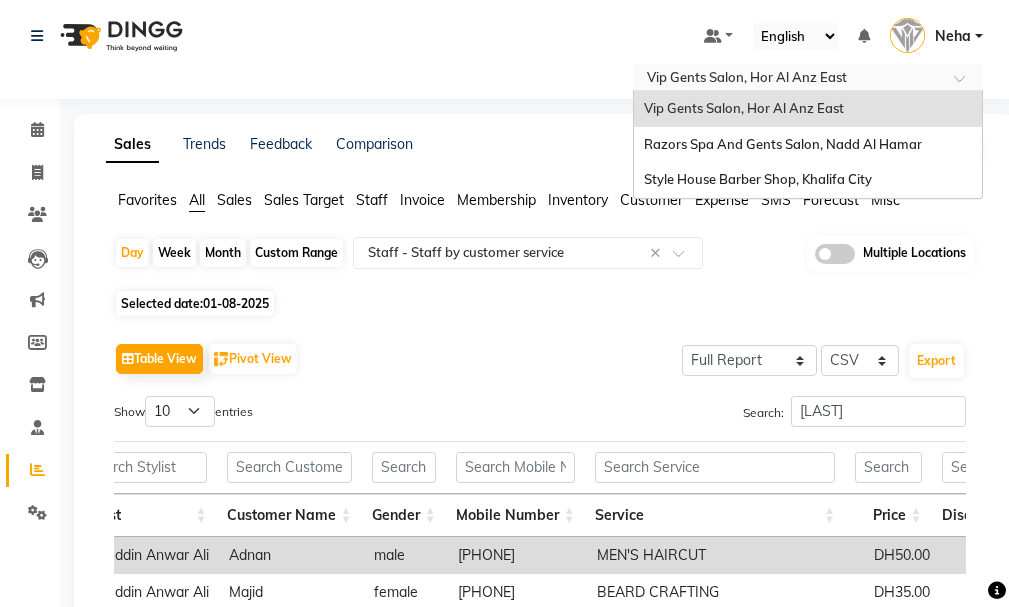 click on "Razors Spa And Gents Salon, Nadd Al Hamar" at bounding box center (783, 144) 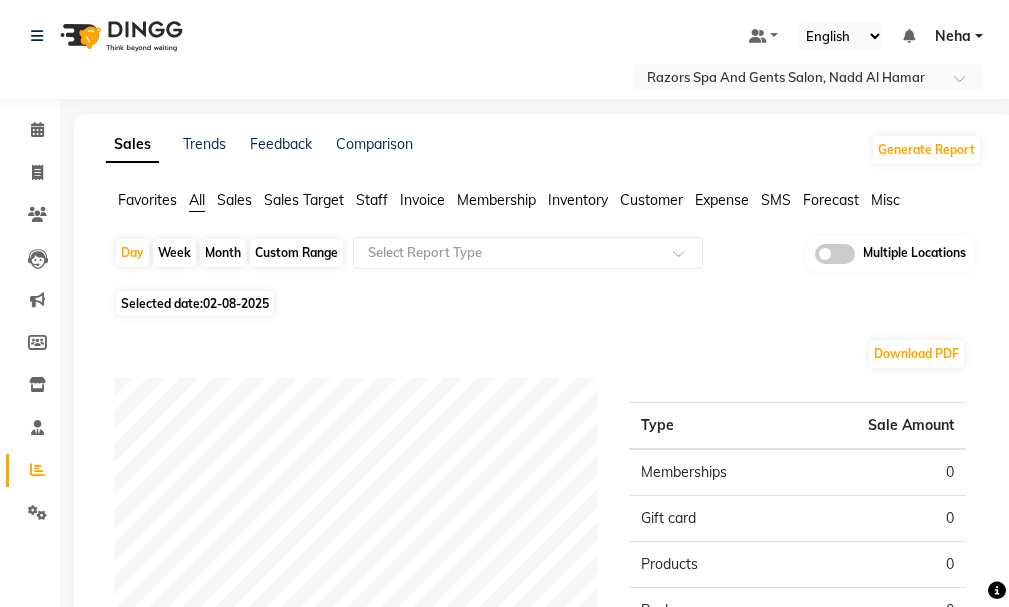 scroll, scrollTop: 0, scrollLeft: 0, axis: both 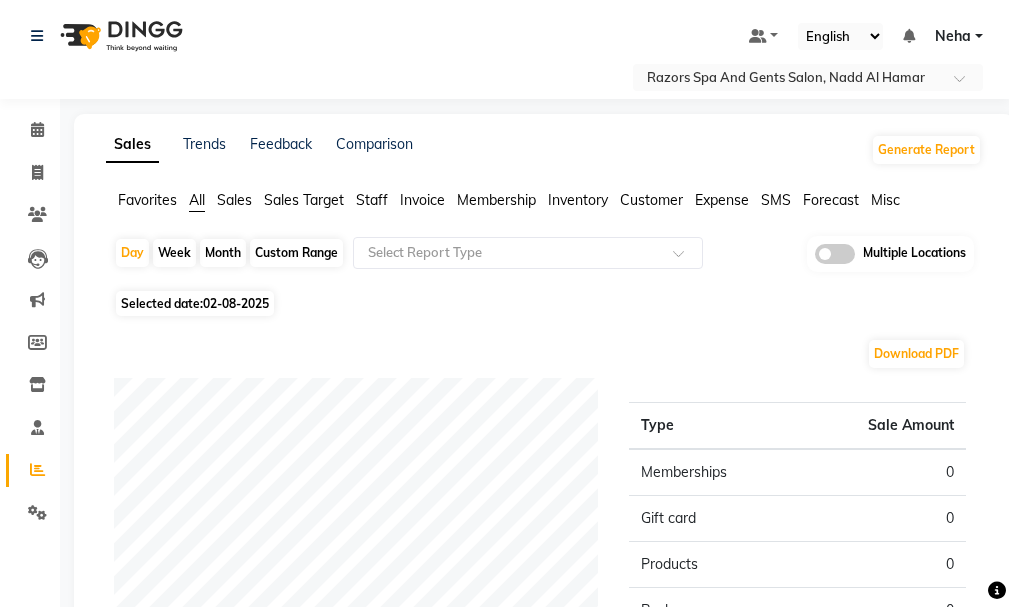 click on "02-08-2025" 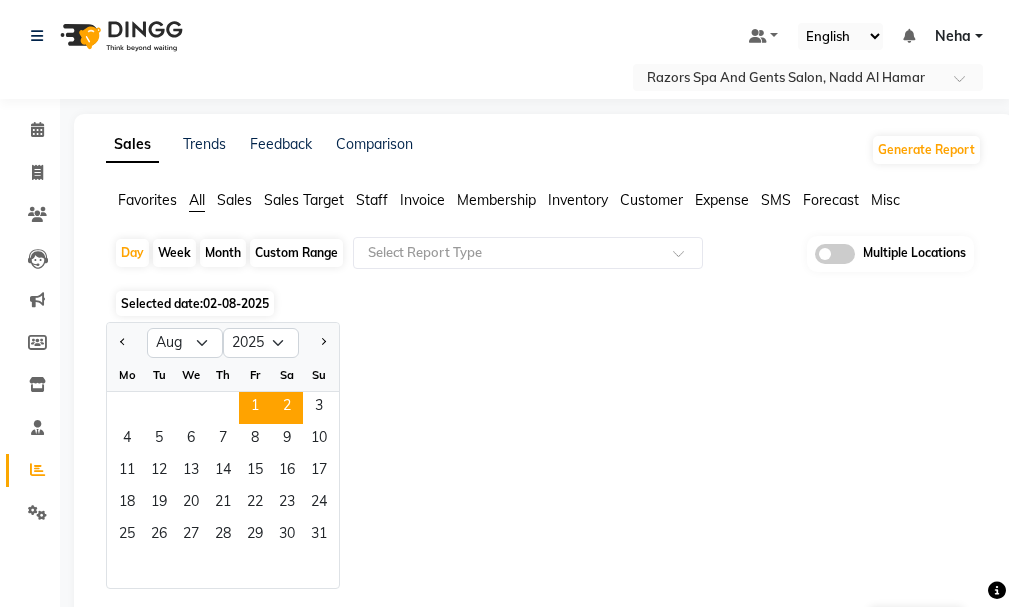 click on "1" 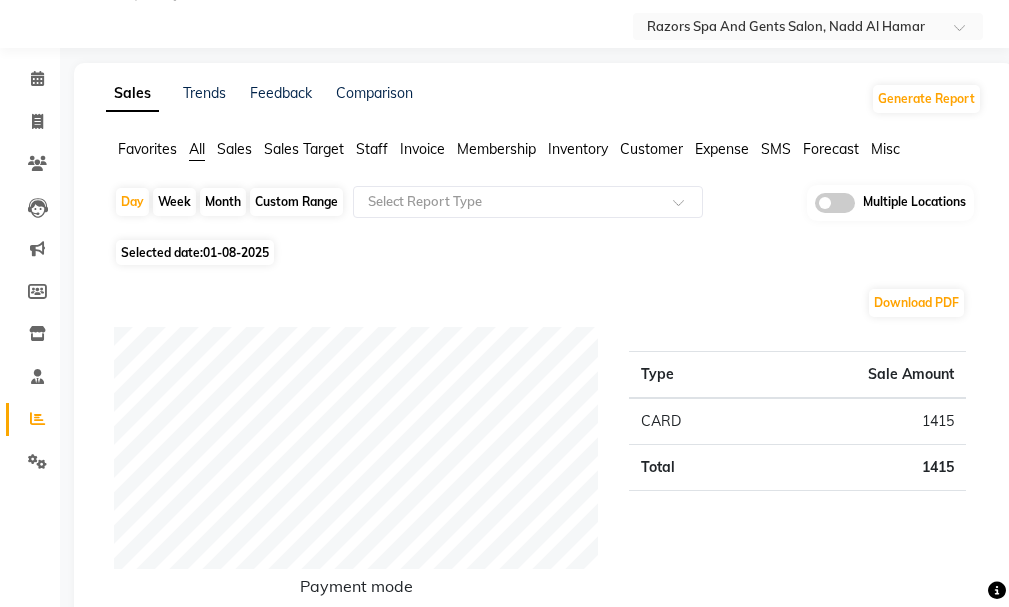 scroll, scrollTop: 107, scrollLeft: 0, axis: vertical 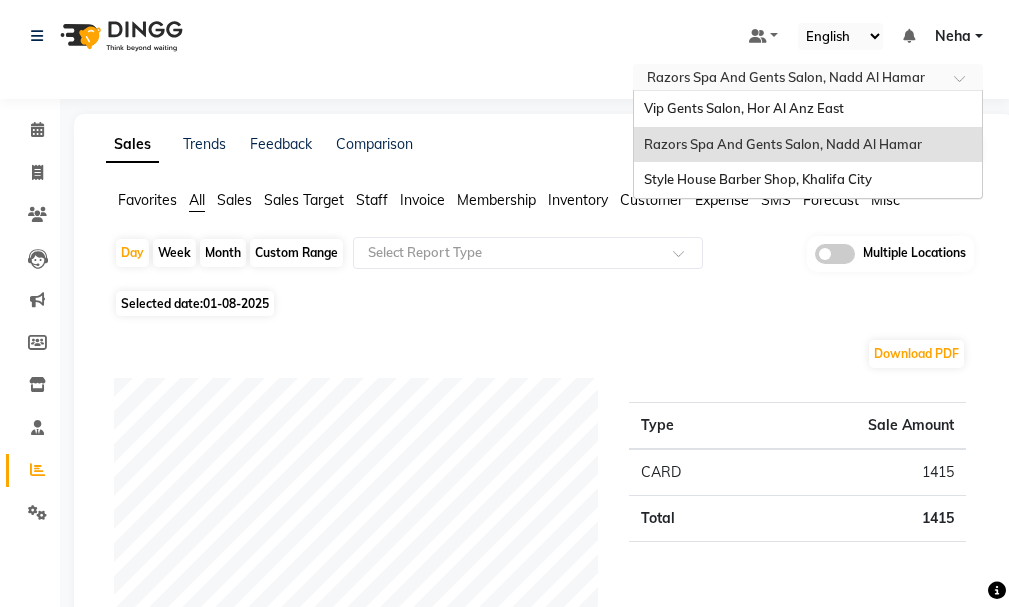 click at bounding box center [788, 79] 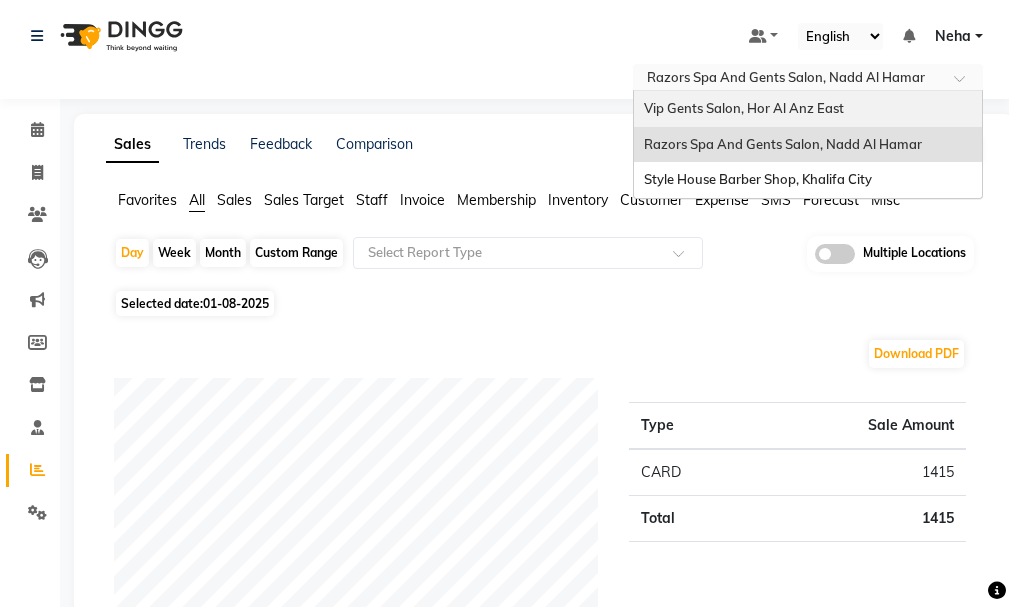click on "Vip Gents Salon, Hor Al Anz East" at bounding box center [744, 108] 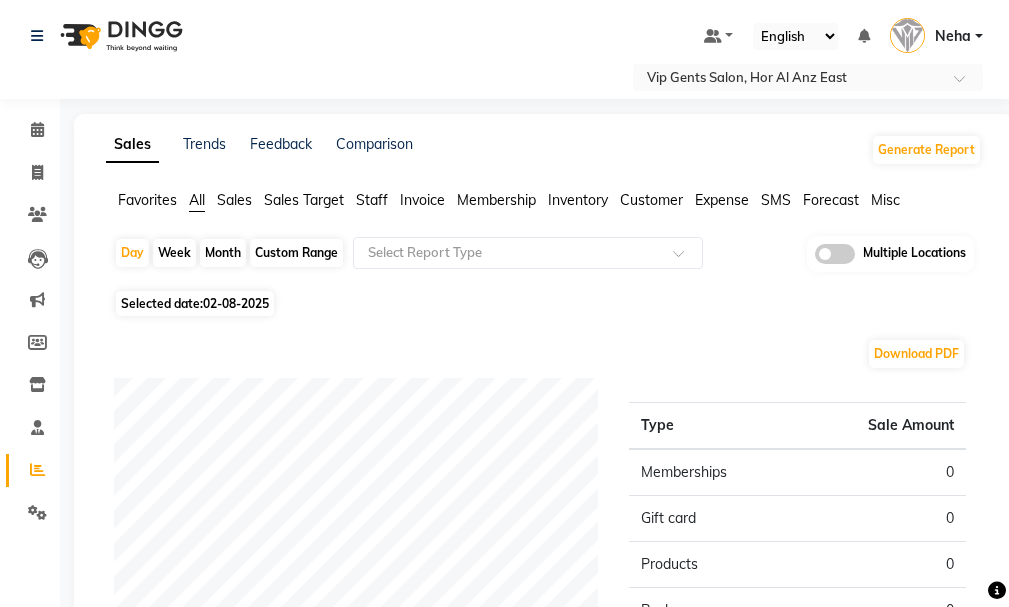 scroll, scrollTop: 0, scrollLeft: 0, axis: both 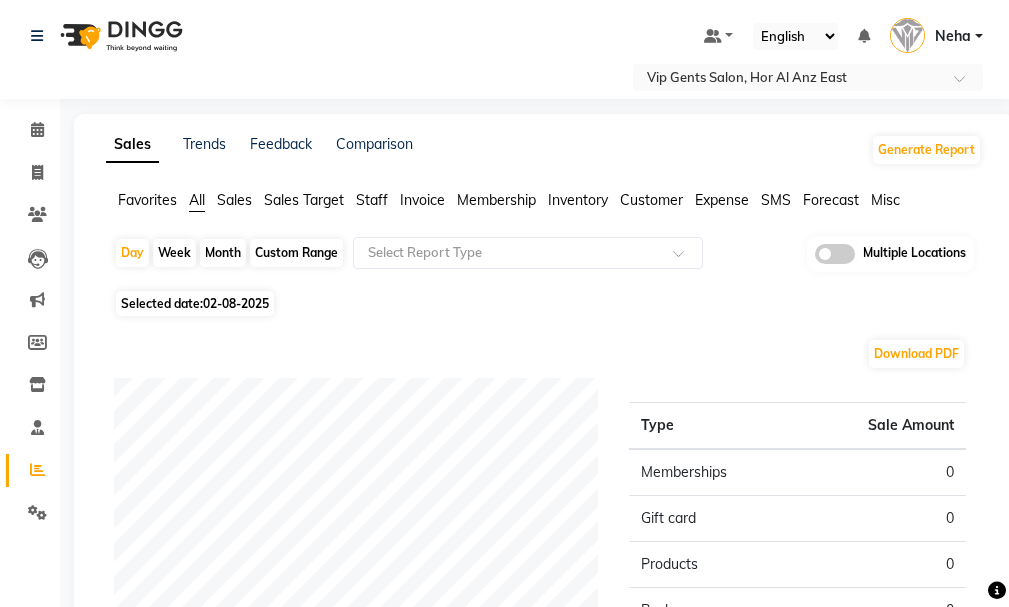 click on "Selected date:  02-08-2025" 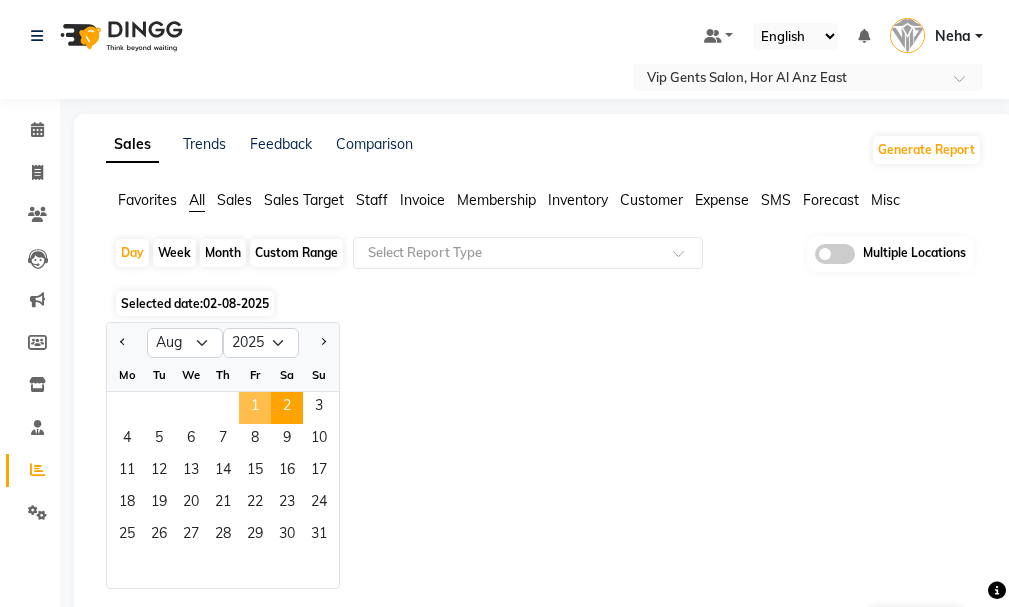 click on "1" 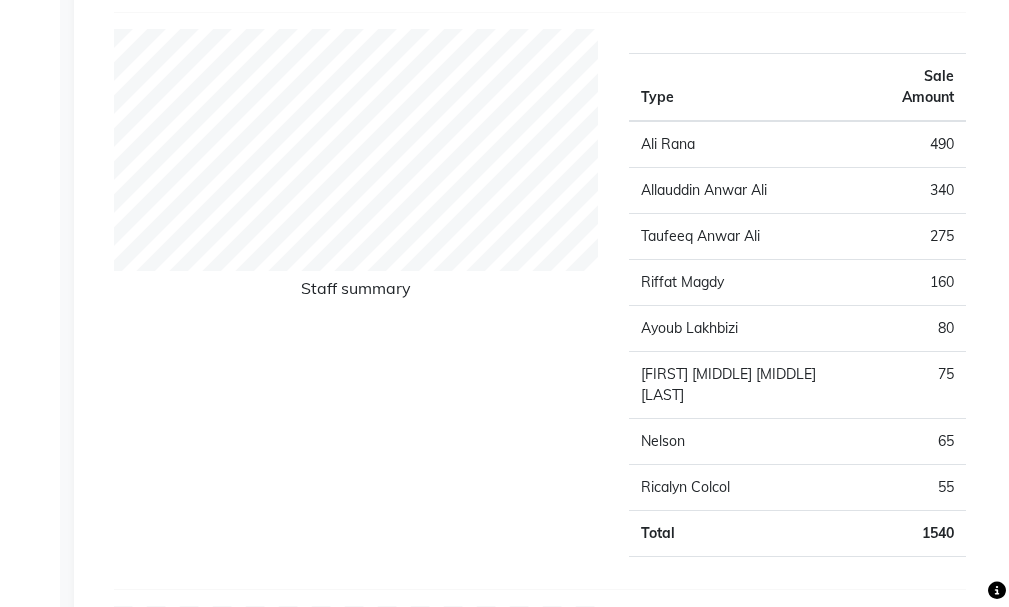 scroll, scrollTop: 700, scrollLeft: 0, axis: vertical 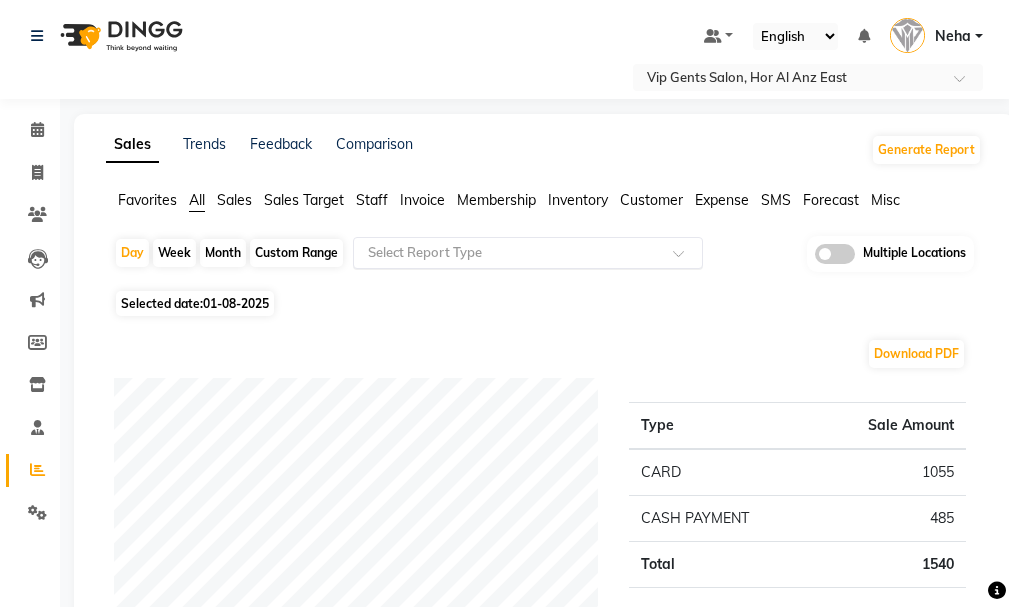 click 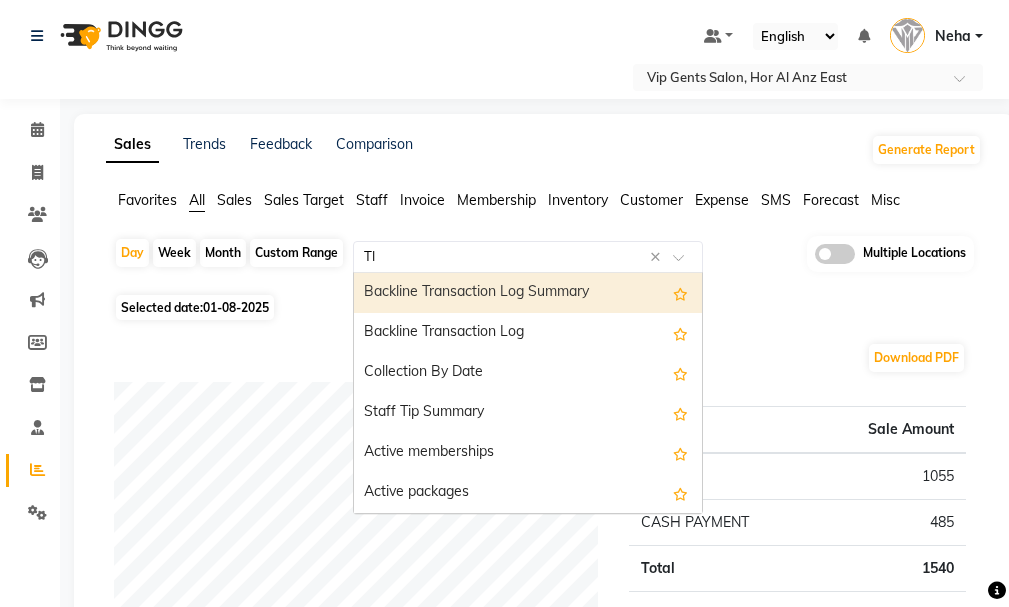 type on "TIP" 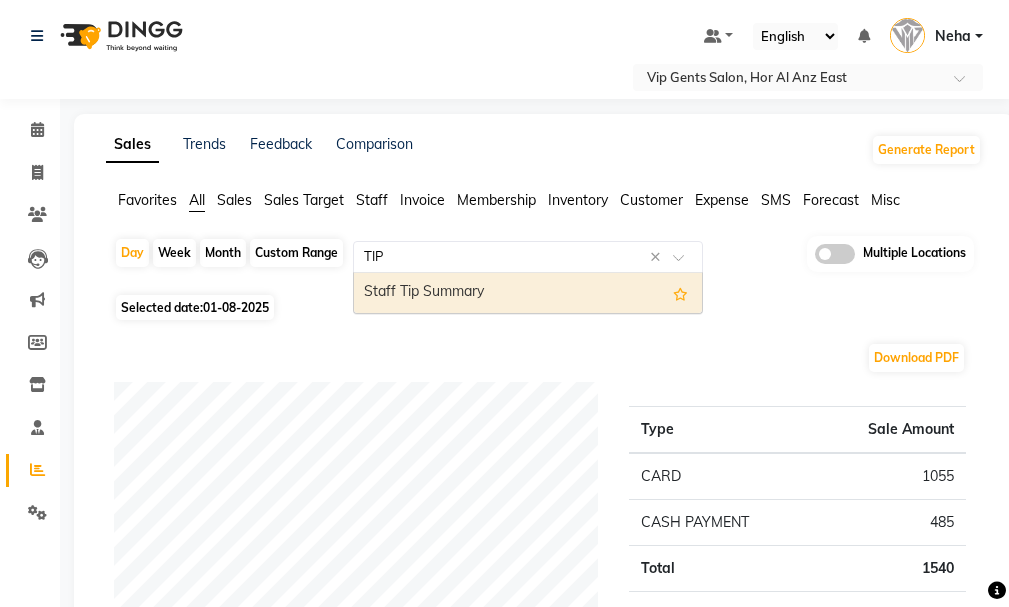 click on "Staff Tip Summary" at bounding box center [528, 293] 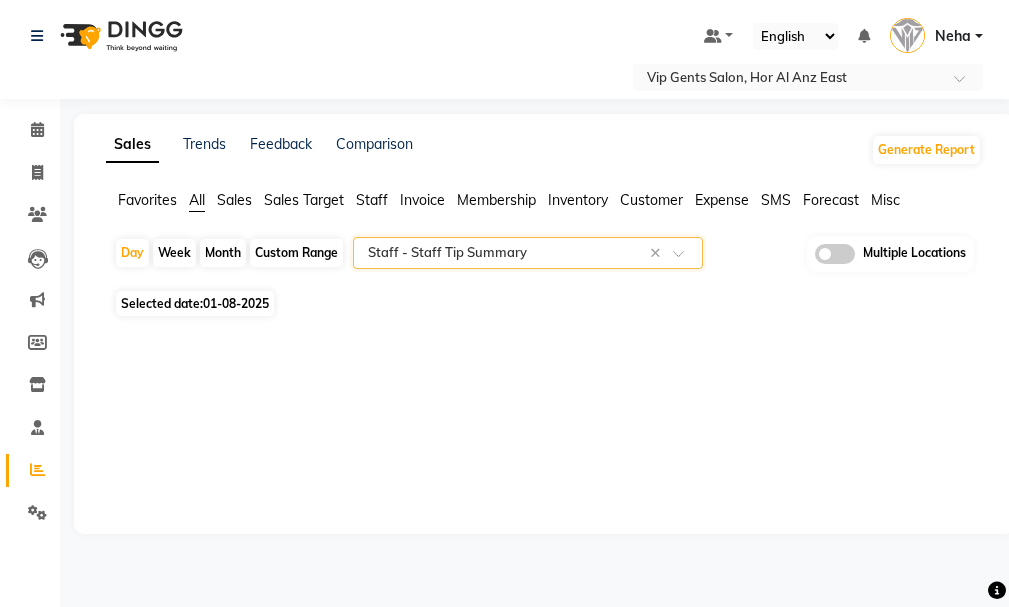 select on "full_report" 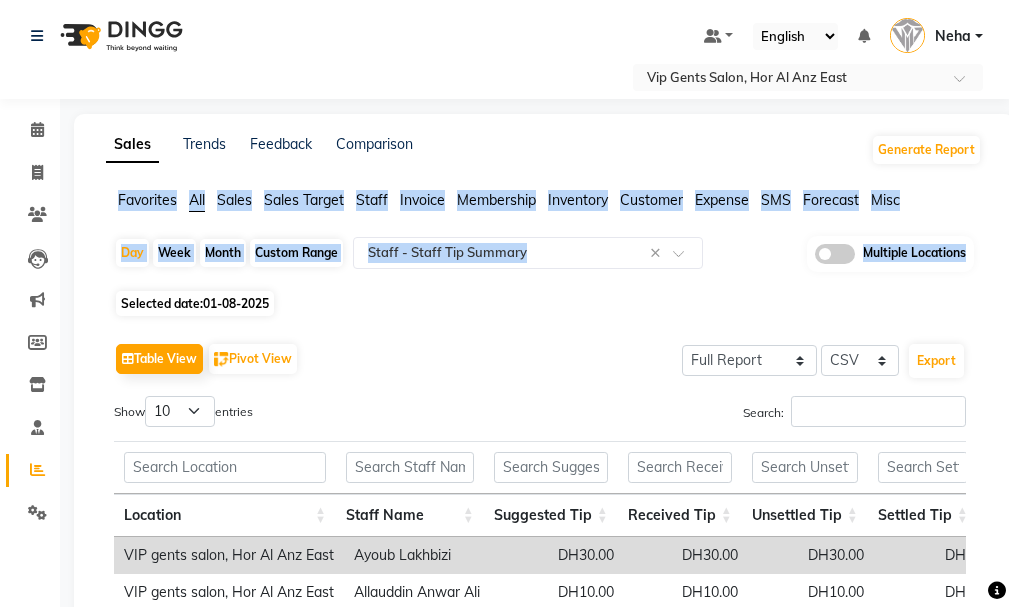 drag, startPoint x: 1006, startPoint y: 167, endPoint x: 1002, endPoint y: 251, distance: 84.095184 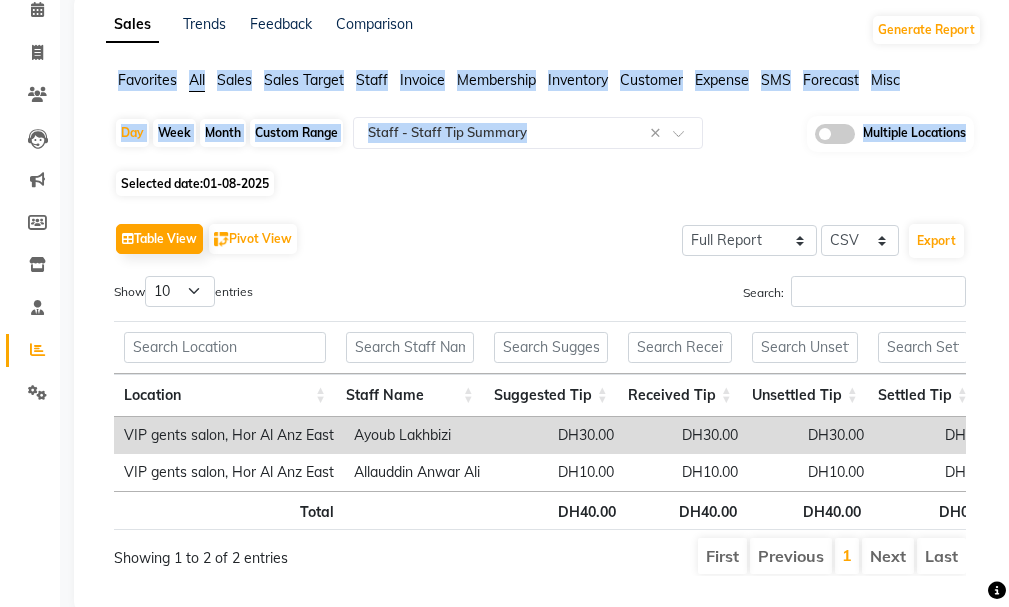 scroll, scrollTop: 135, scrollLeft: 0, axis: vertical 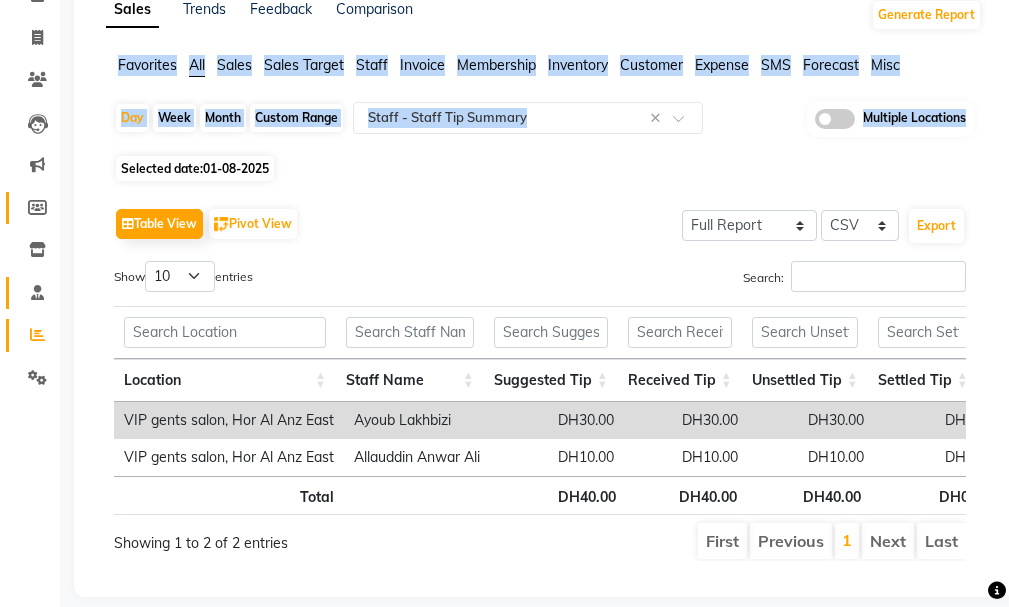 click 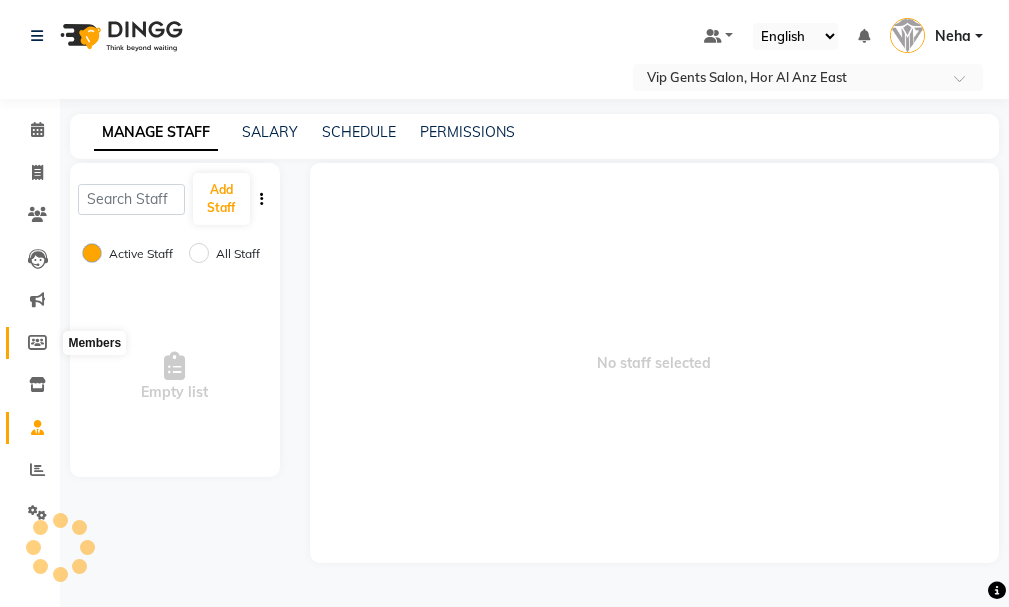 scroll, scrollTop: 0, scrollLeft: 0, axis: both 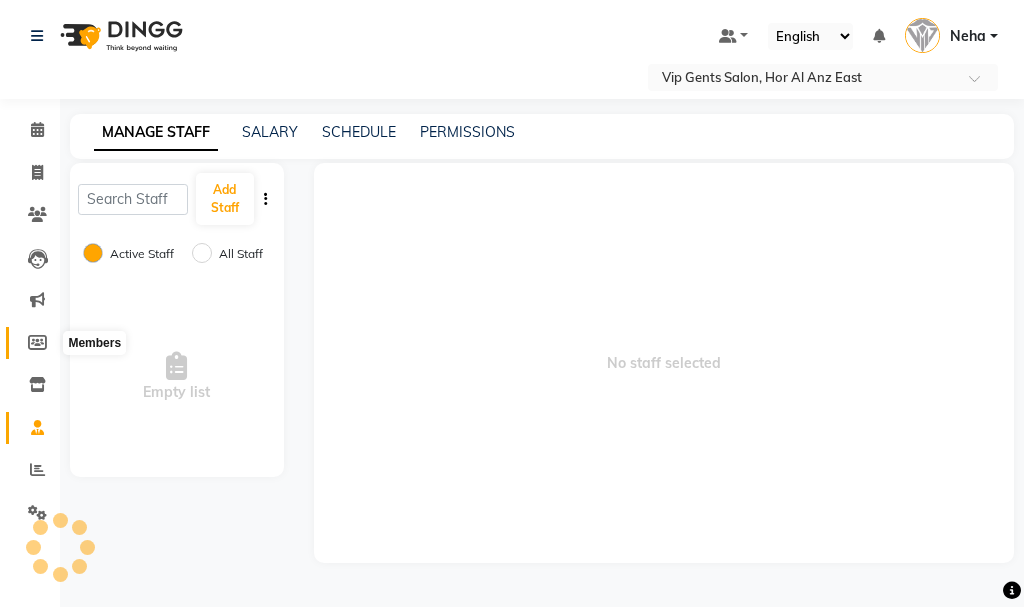 click 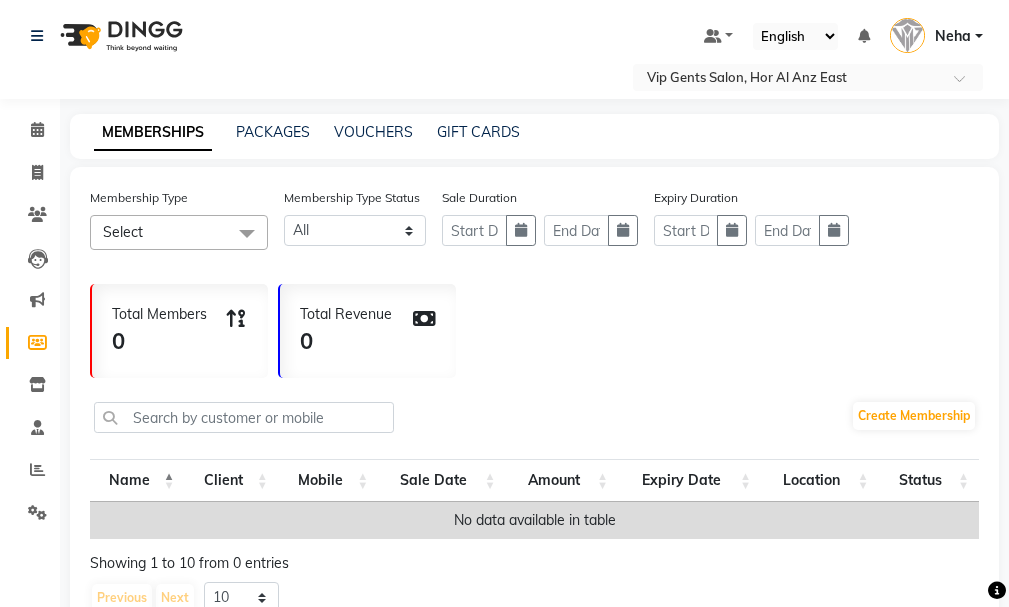 click on "Reports" 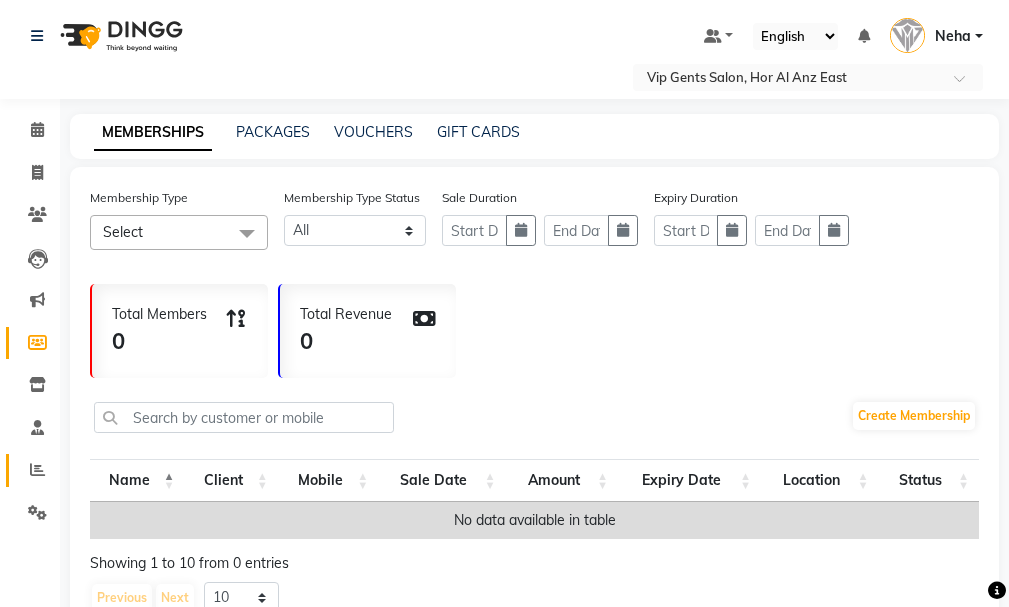 click 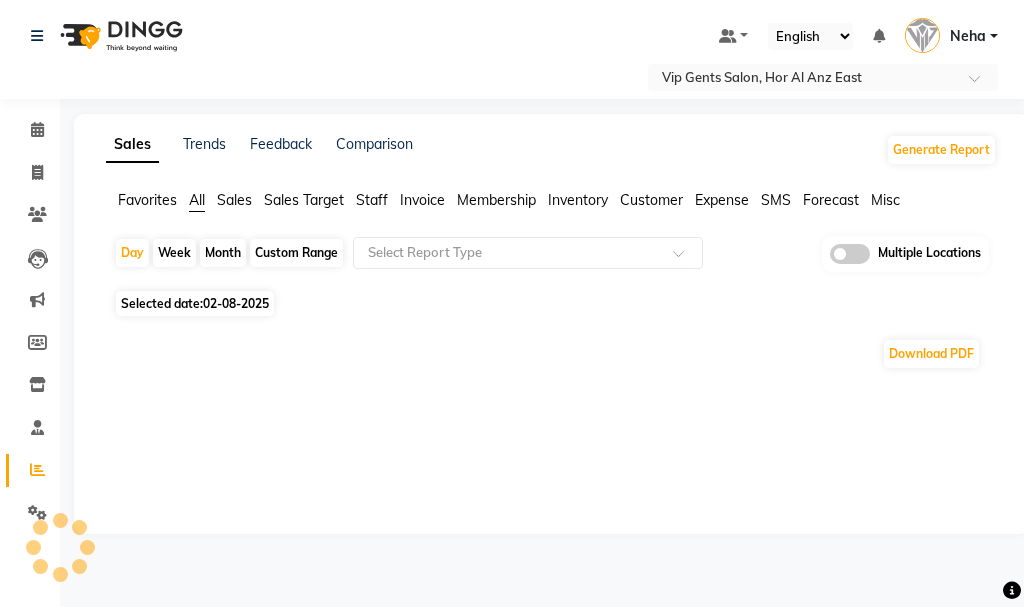 click 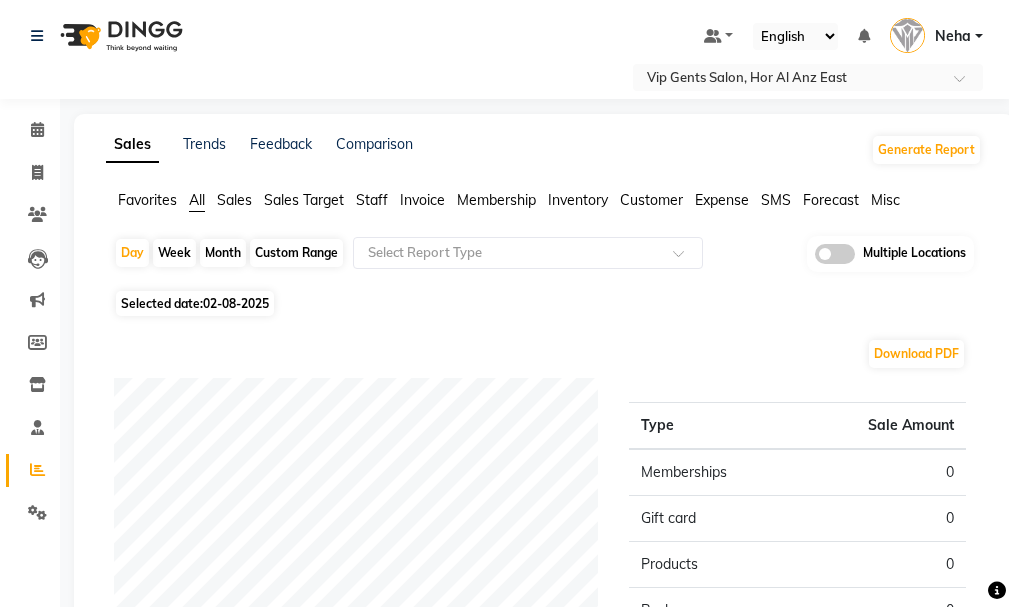 click on "02-08-2025" 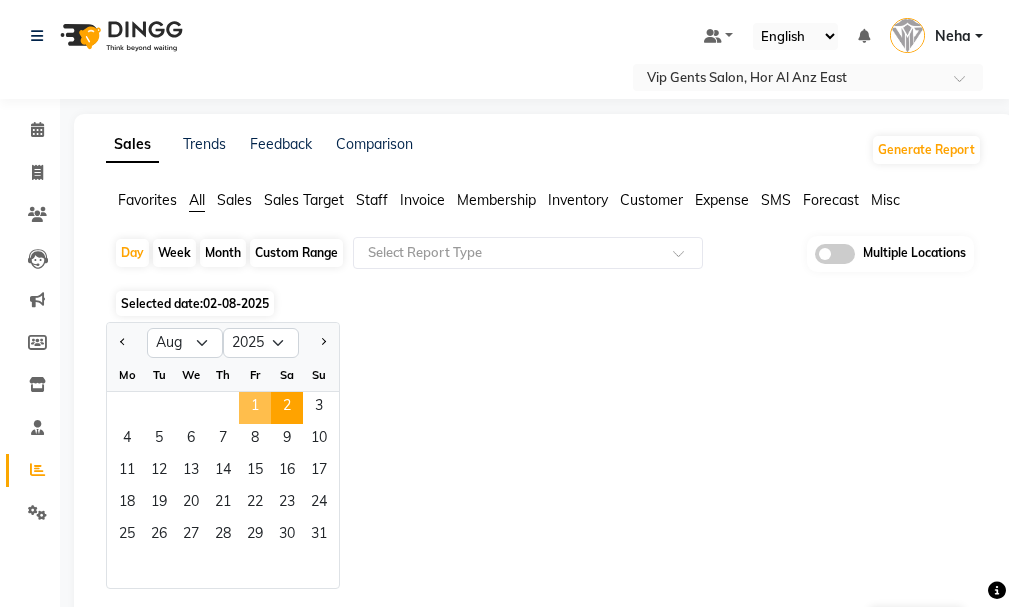 click on "1" 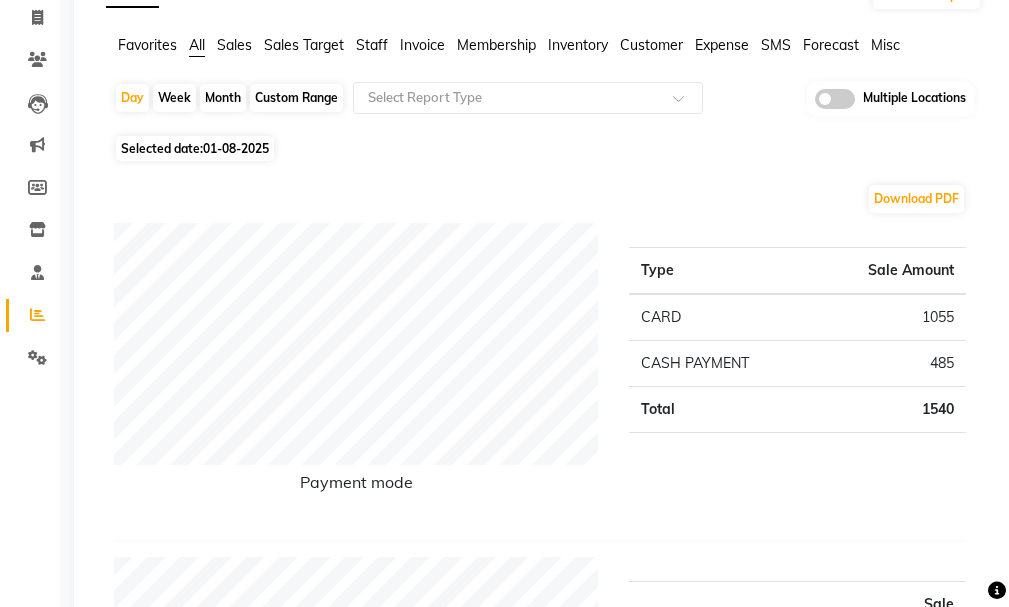 scroll, scrollTop: 161, scrollLeft: 0, axis: vertical 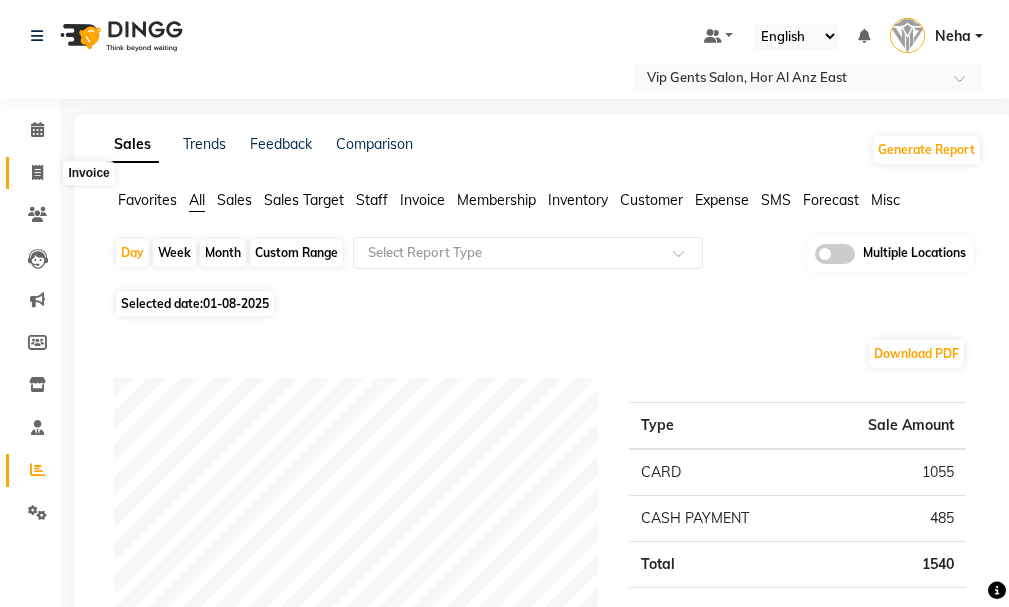 click 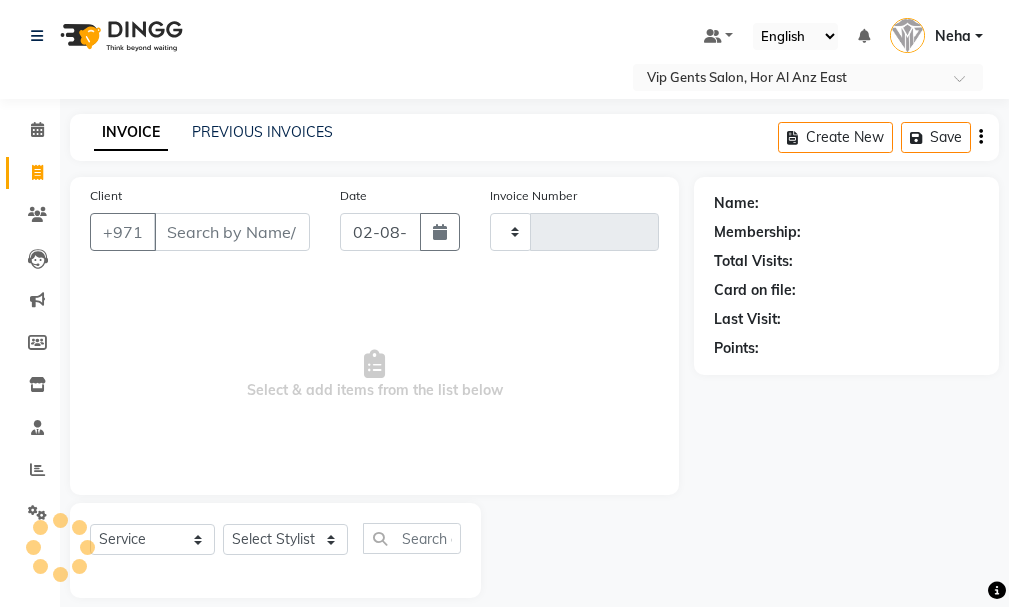 scroll, scrollTop: 21, scrollLeft: 0, axis: vertical 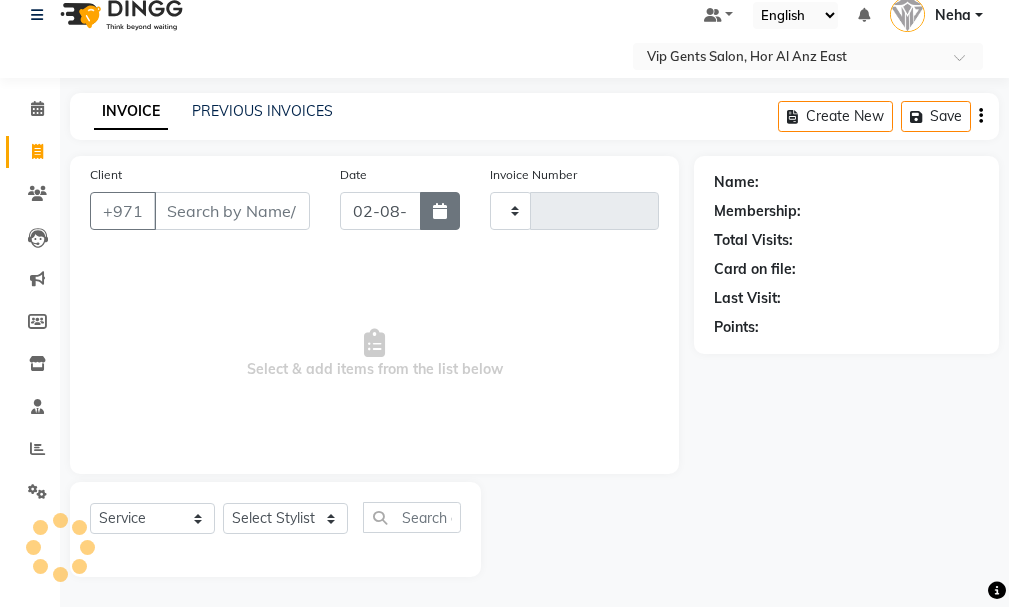 click 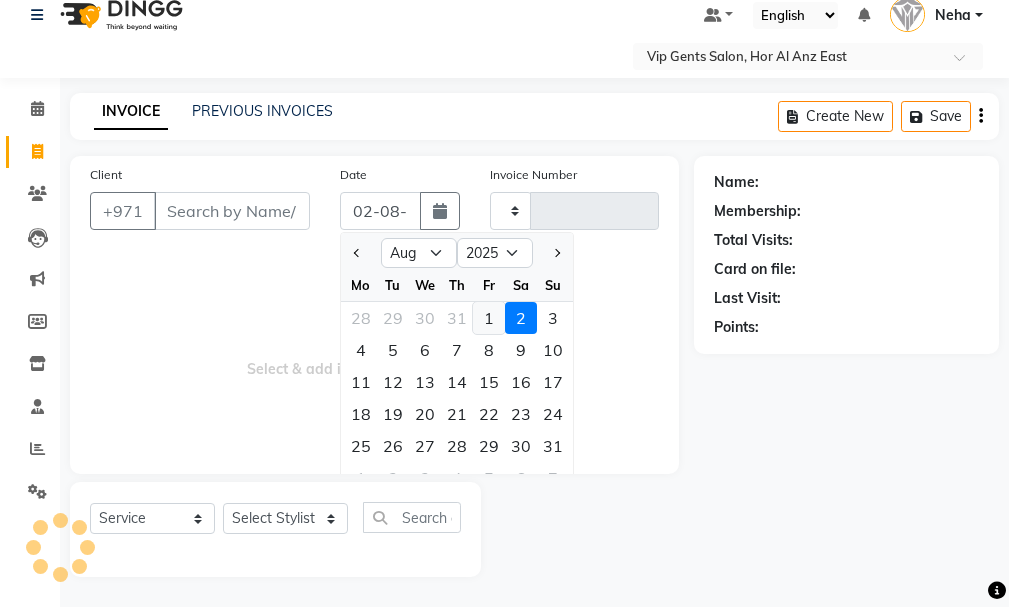 click on "1" 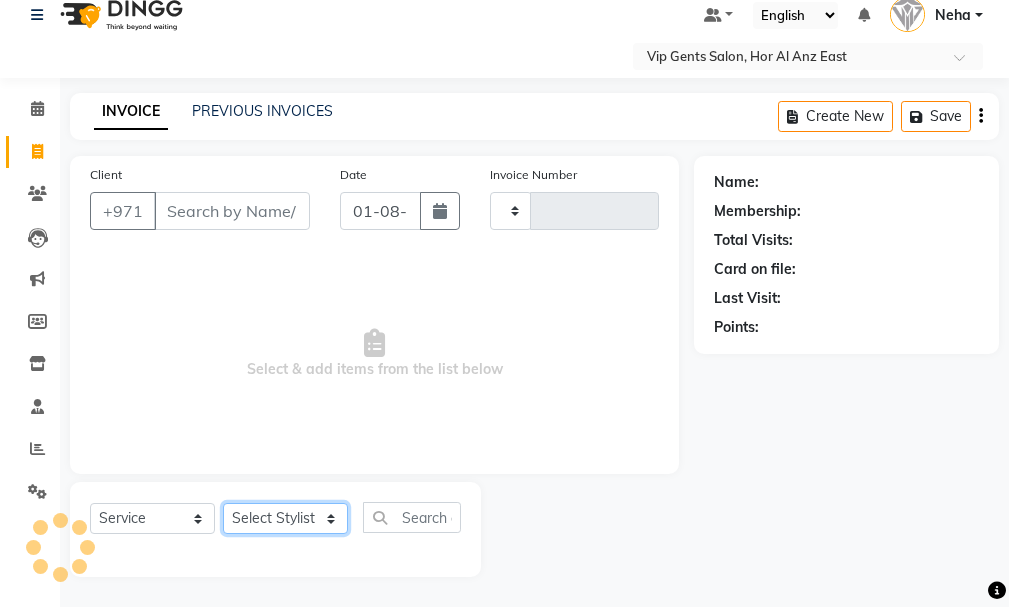 click on "Select Stylist" 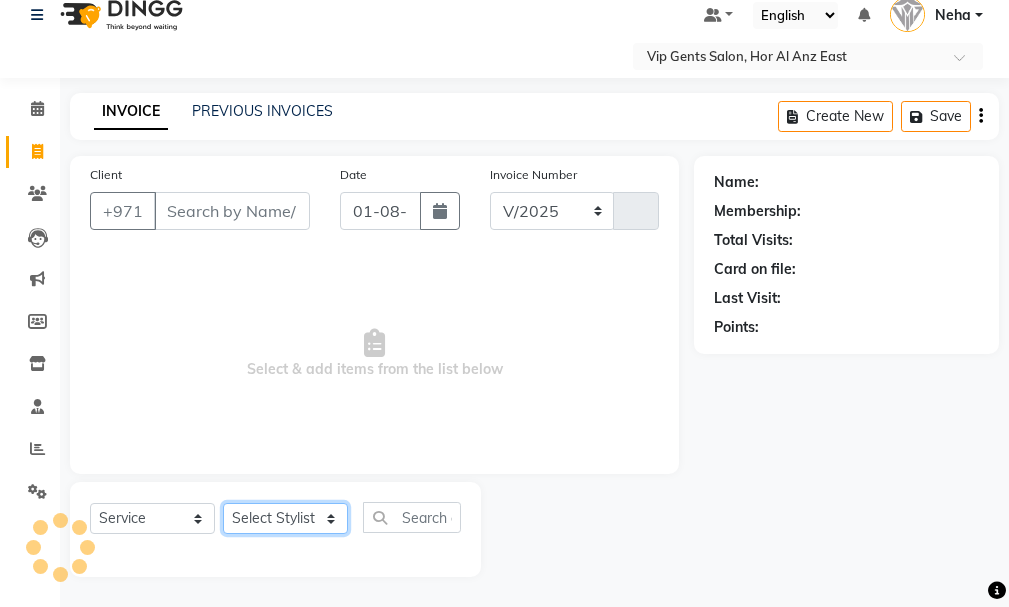 select on "8416" 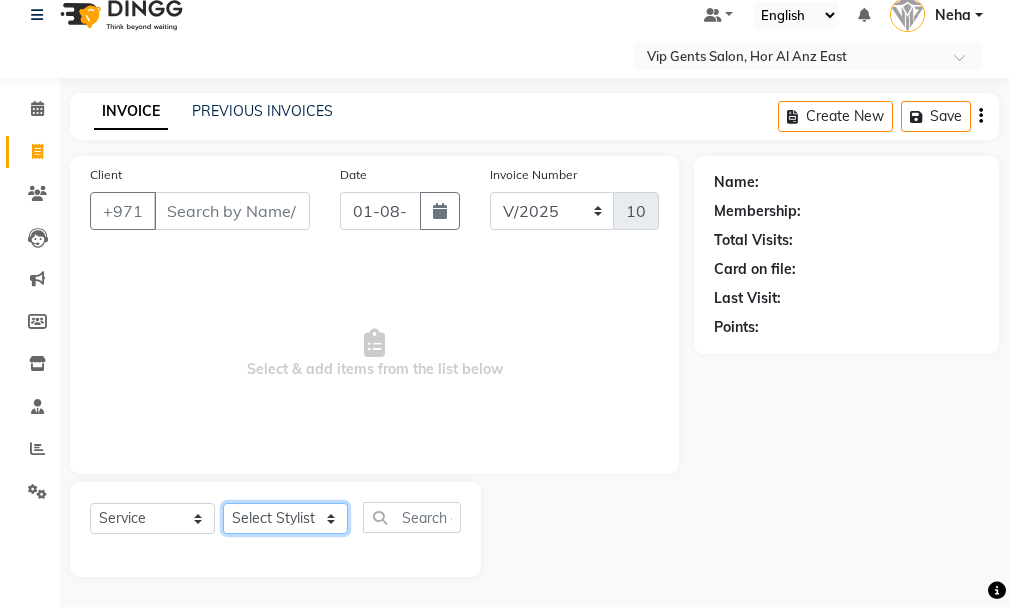 select on "81342" 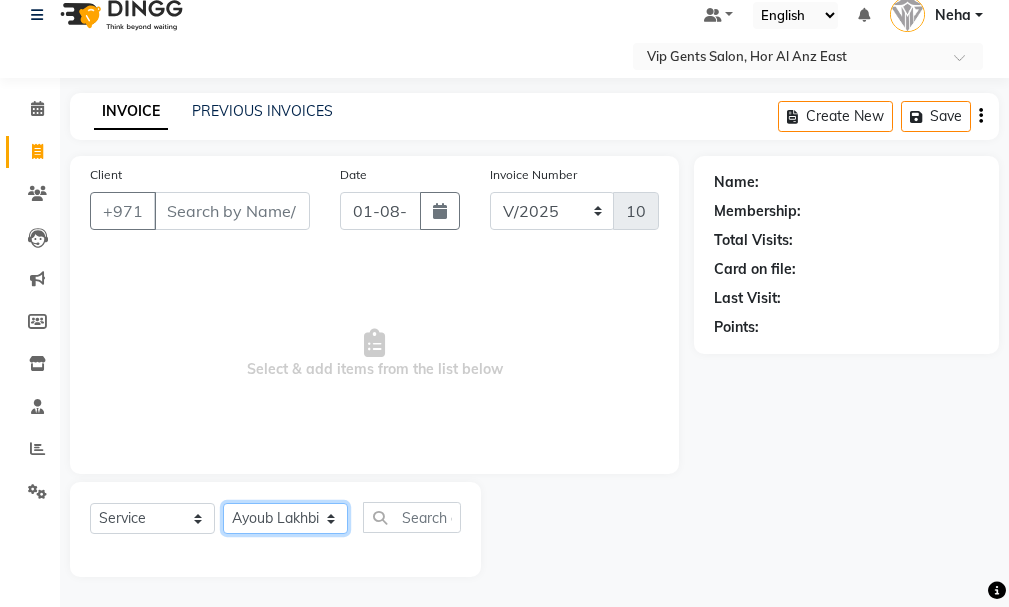 click on "Select Stylist AHMED MOHAMED MOHAMED ELKHODARY ABDELHAMID Ali Rana Allauddin Anwar Ali Ameen Ayoub Lakhbizi Jairah Mr. Mohannad Neha Nelson Ricalyn Colcol Riffat Magdy Taufeeq Anwar Ali Tauseef  Akhilaque Zoya Bhatti." 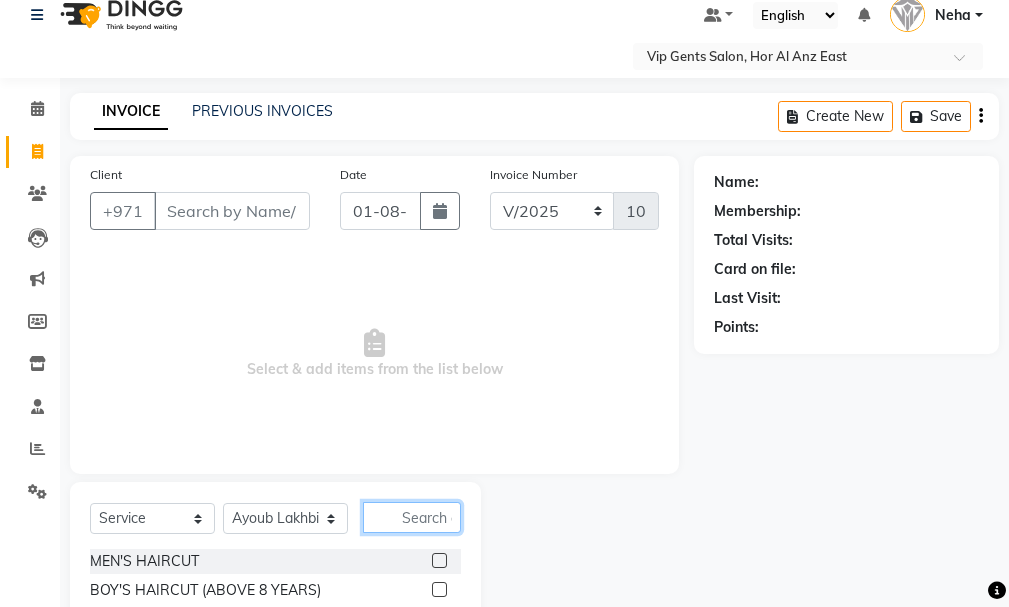 click 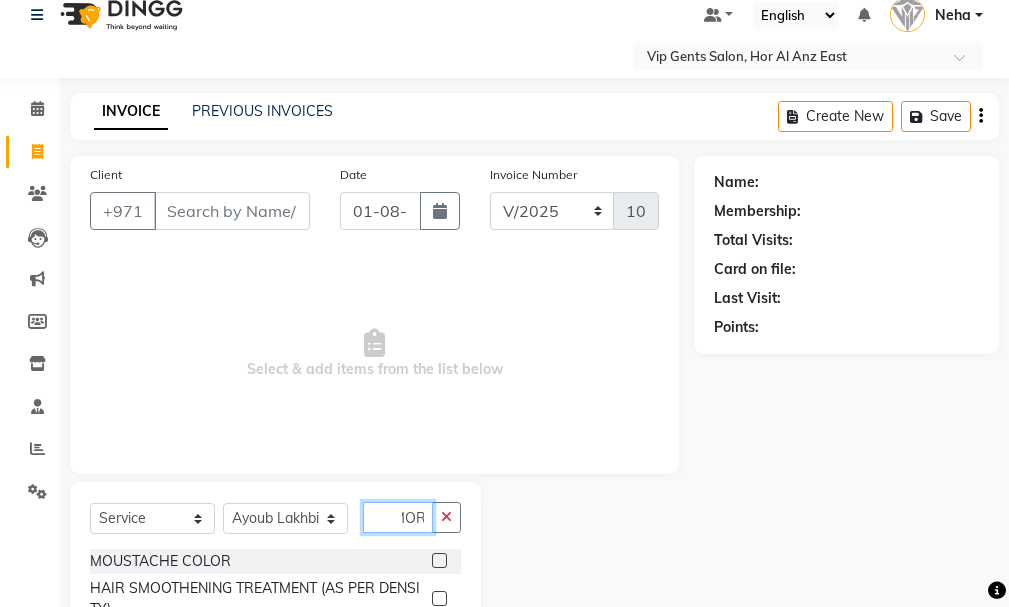 scroll, scrollTop: 0, scrollLeft: 20, axis: horizontal 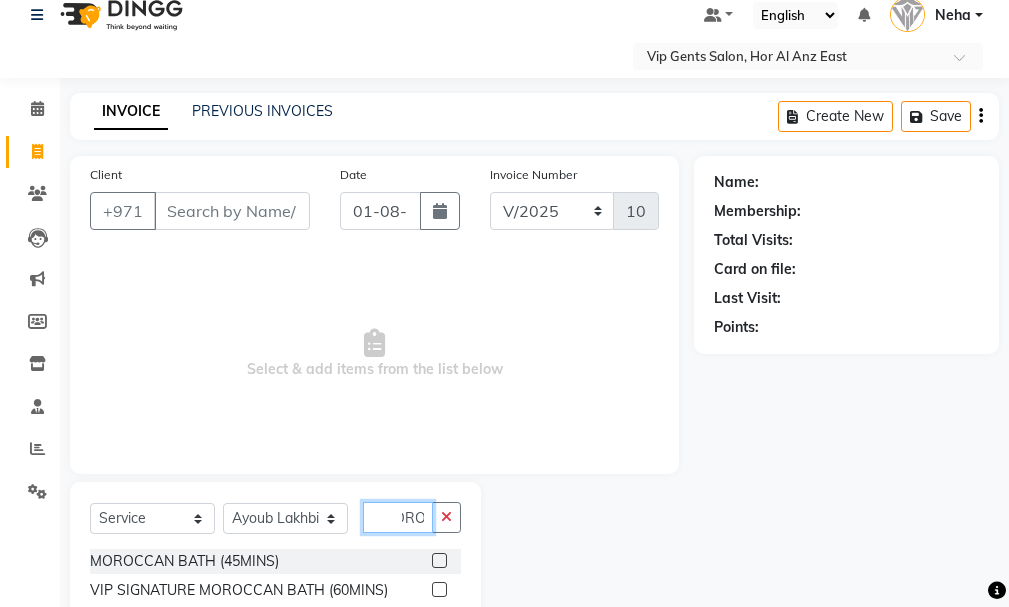 type on "MORO" 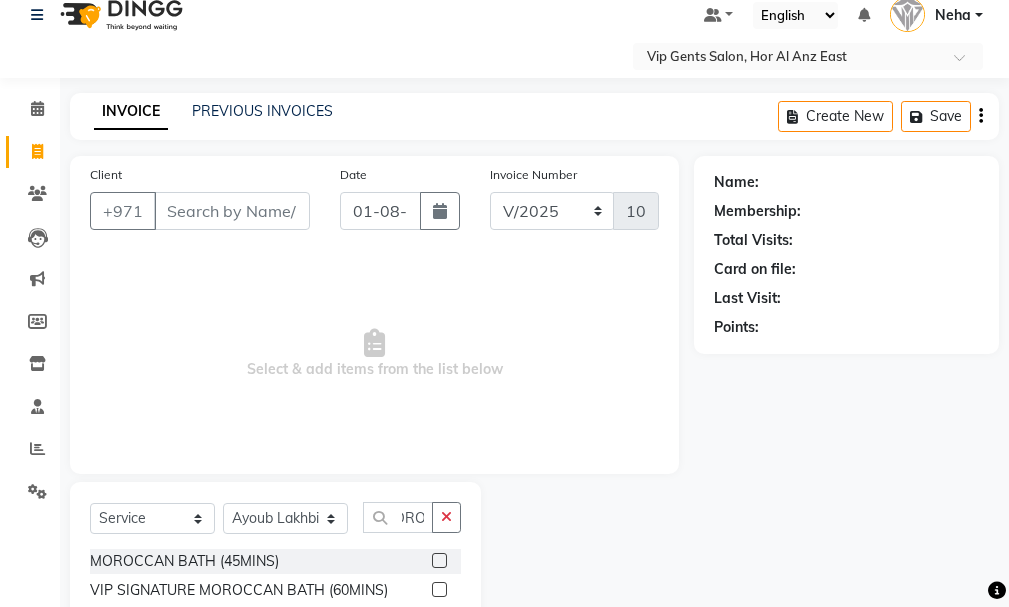 click 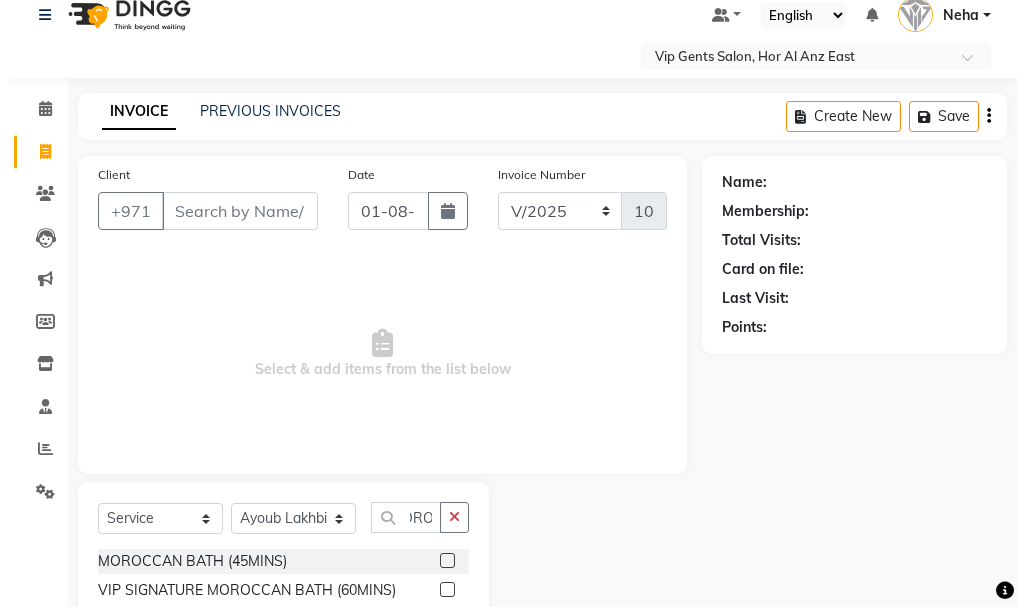 scroll, scrollTop: 0, scrollLeft: 0, axis: both 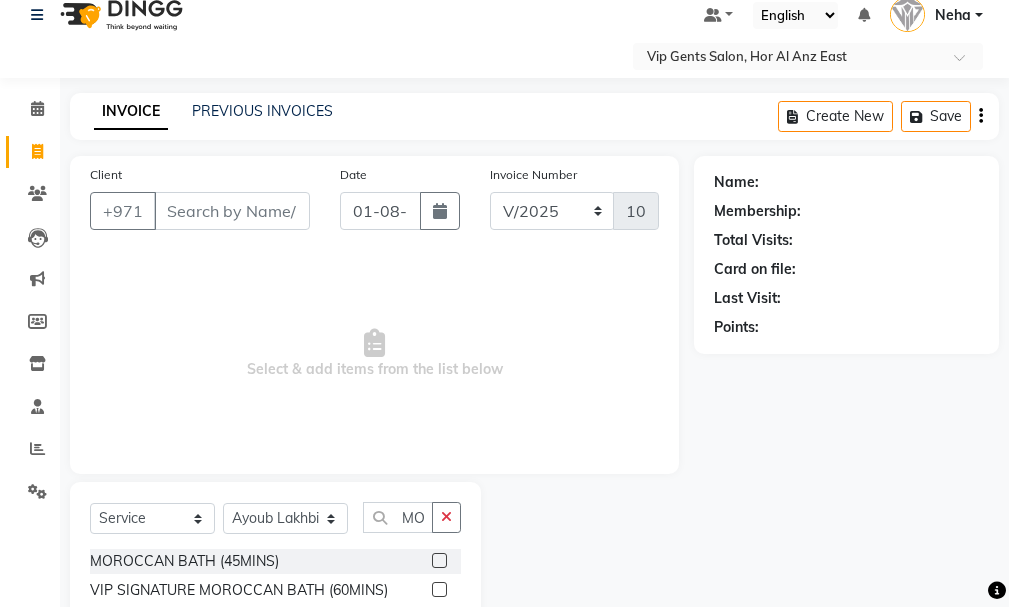 click 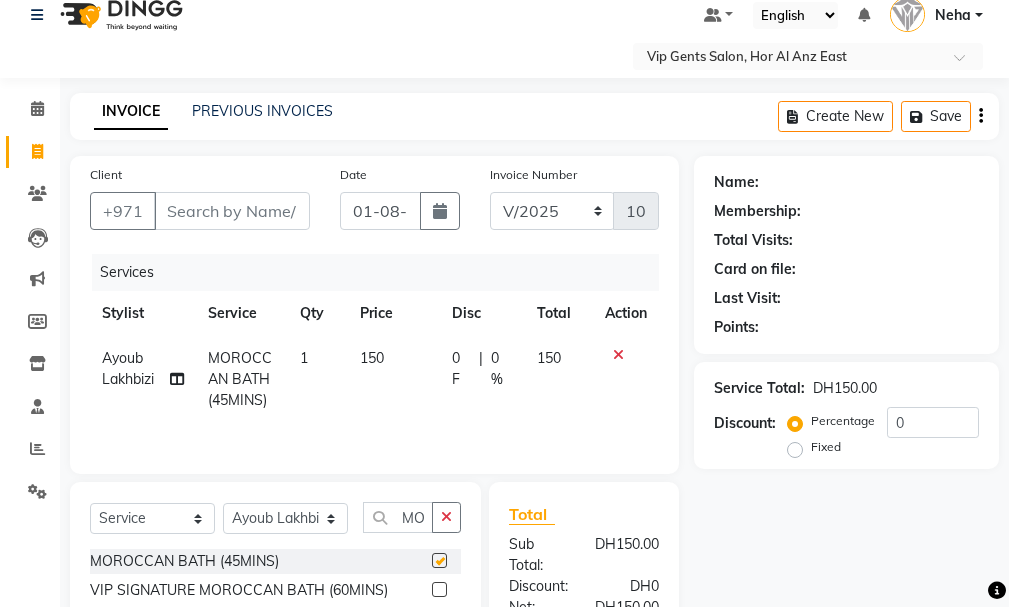 checkbox on "false" 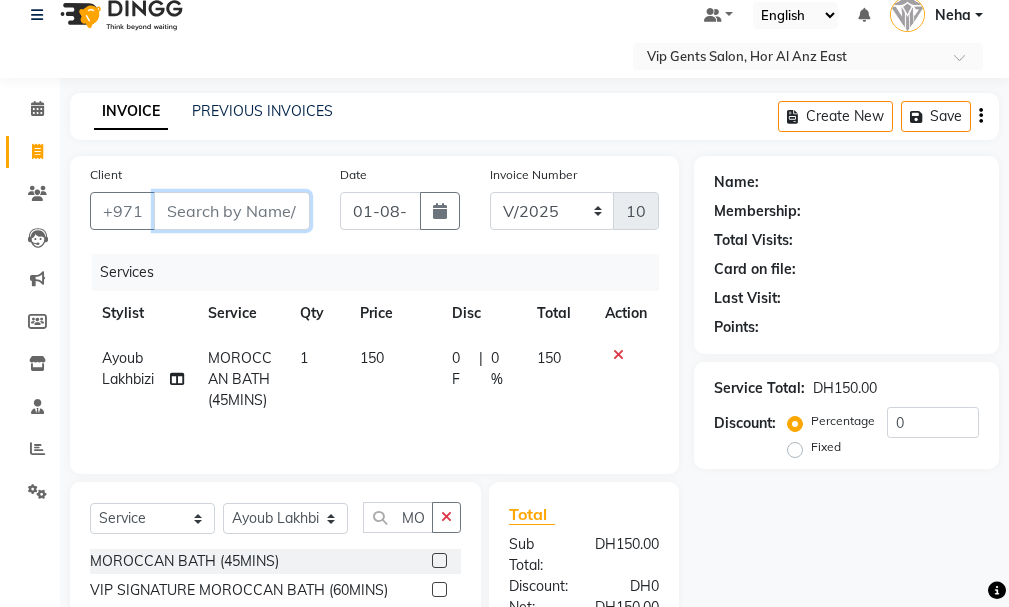 click on "Client" at bounding box center (232, 211) 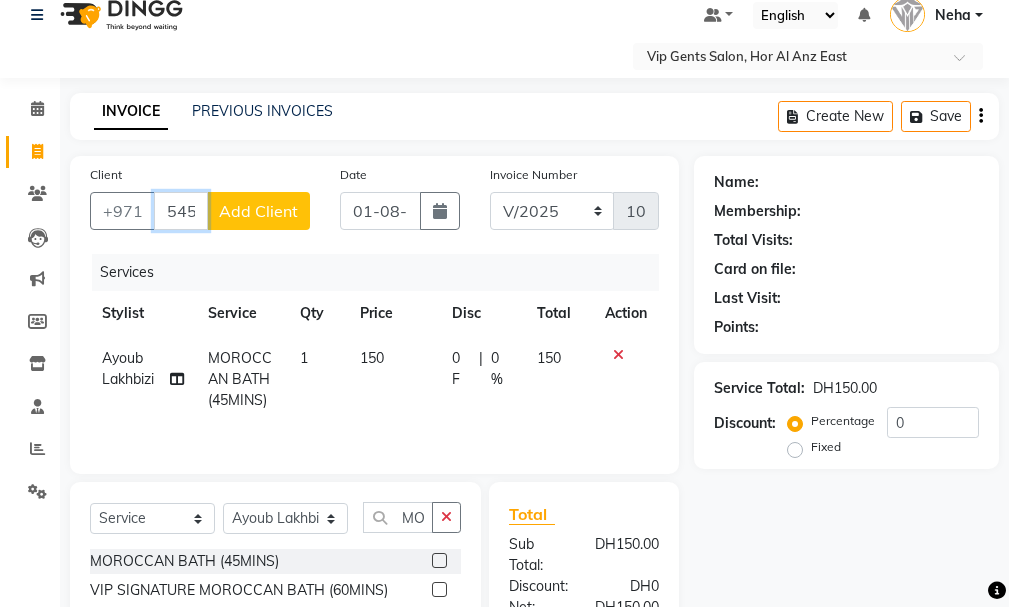 type on "545396599" 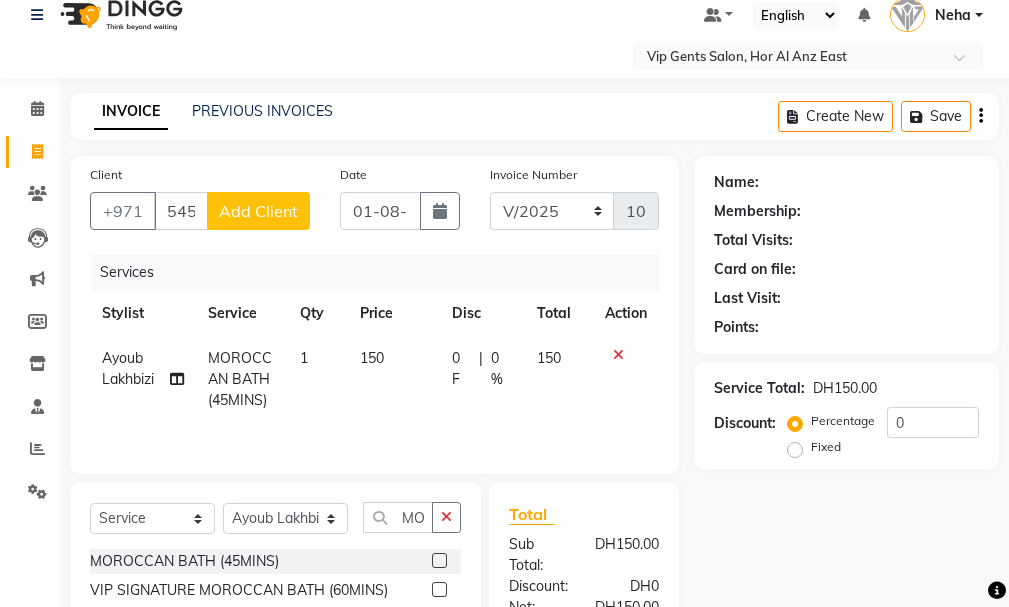 click on "Add Client" 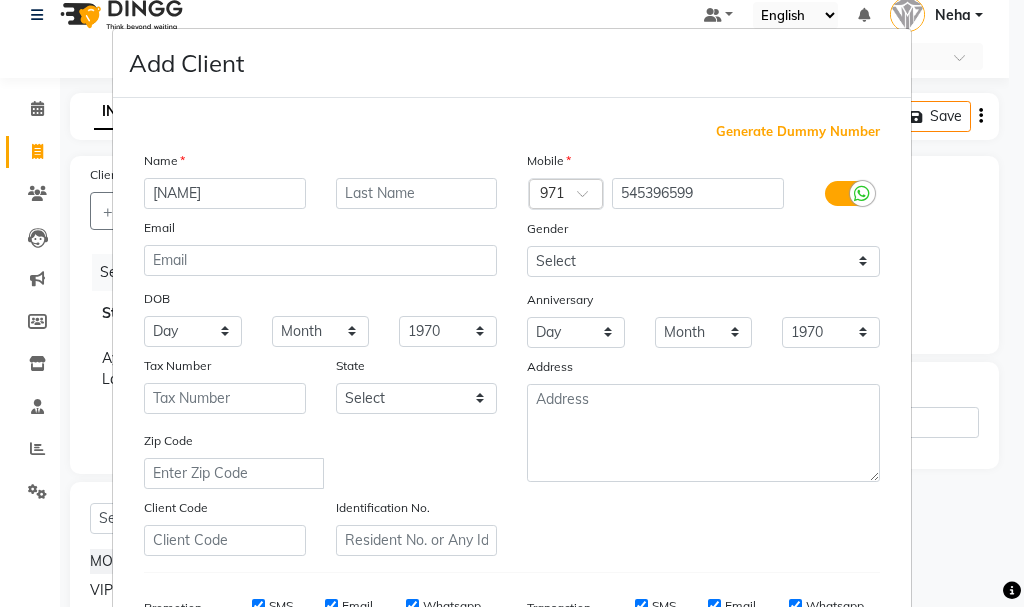 type on "kHALID" 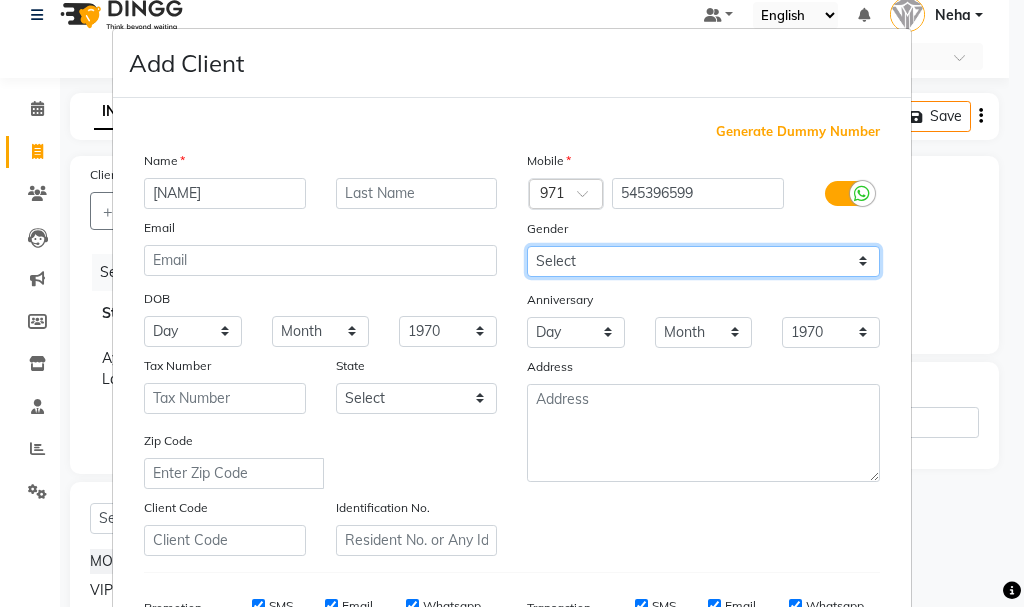 click on "Select Male Female Other Prefer Not To Say" at bounding box center (703, 261) 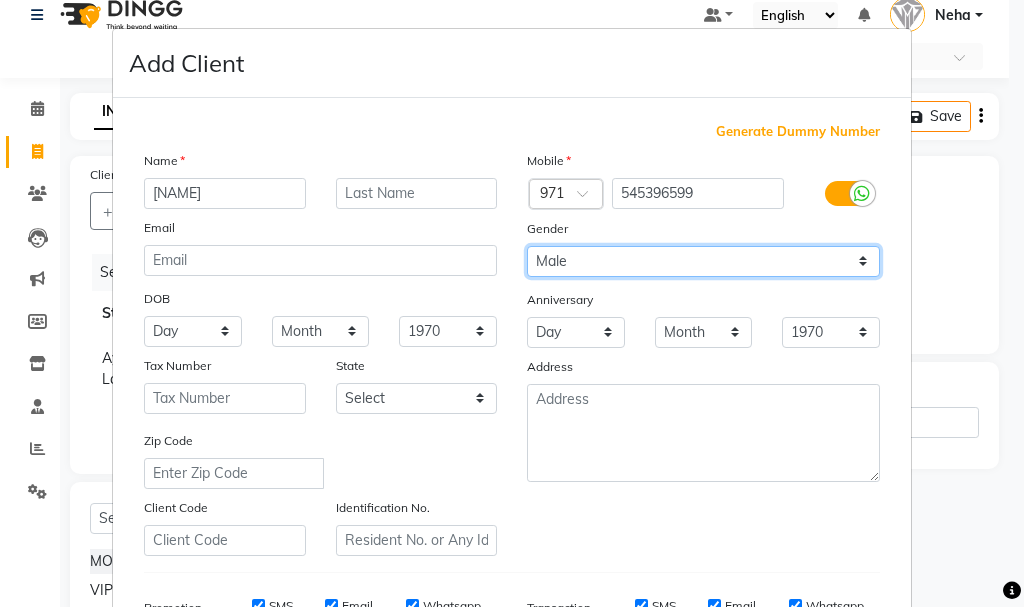 click on "Select Male Female Other Prefer Not To Say" at bounding box center (703, 261) 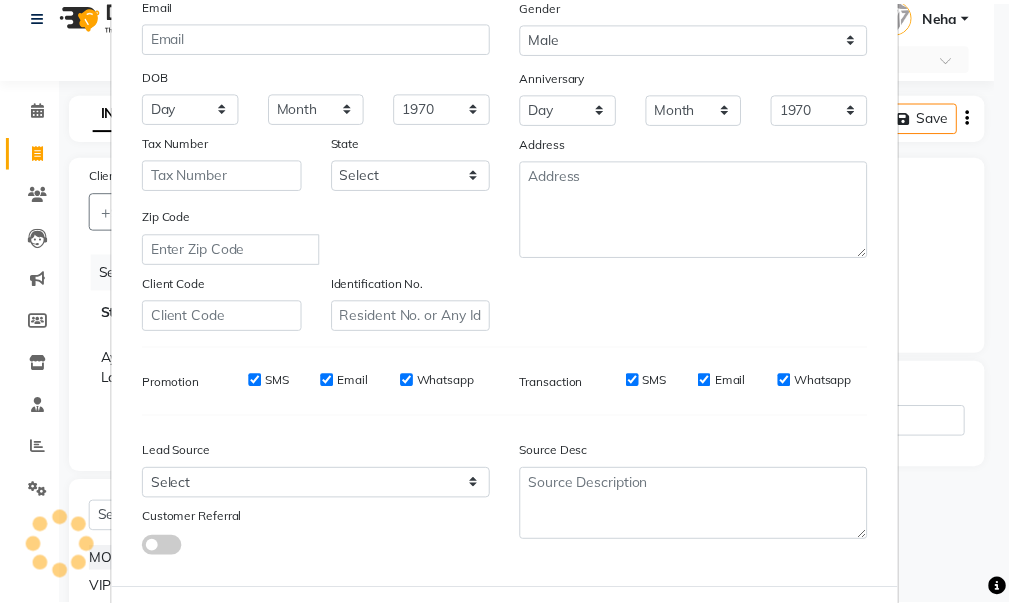 scroll, scrollTop: 316, scrollLeft: 0, axis: vertical 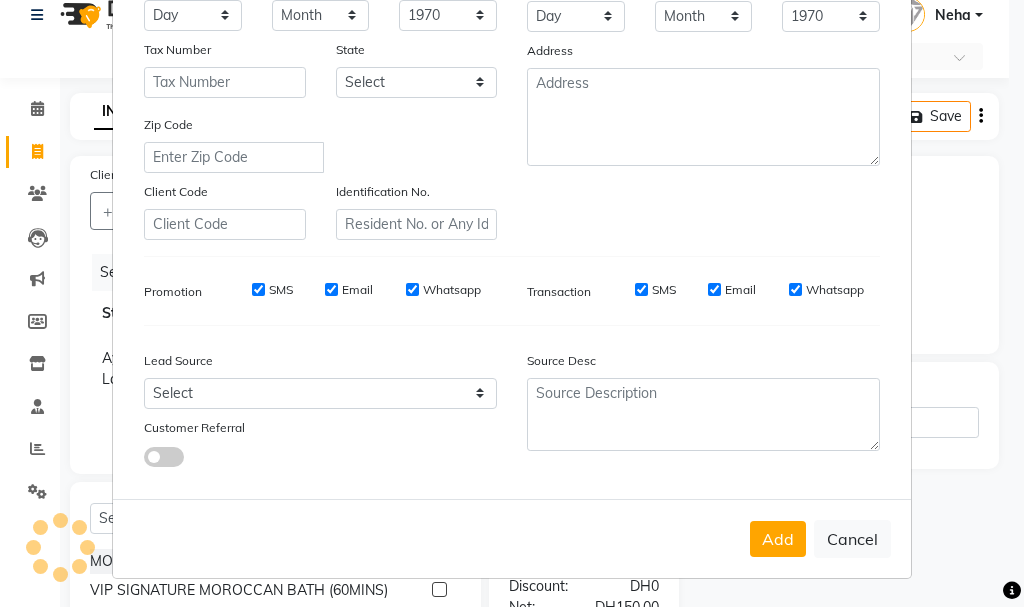 click on "Add" at bounding box center (778, 539) 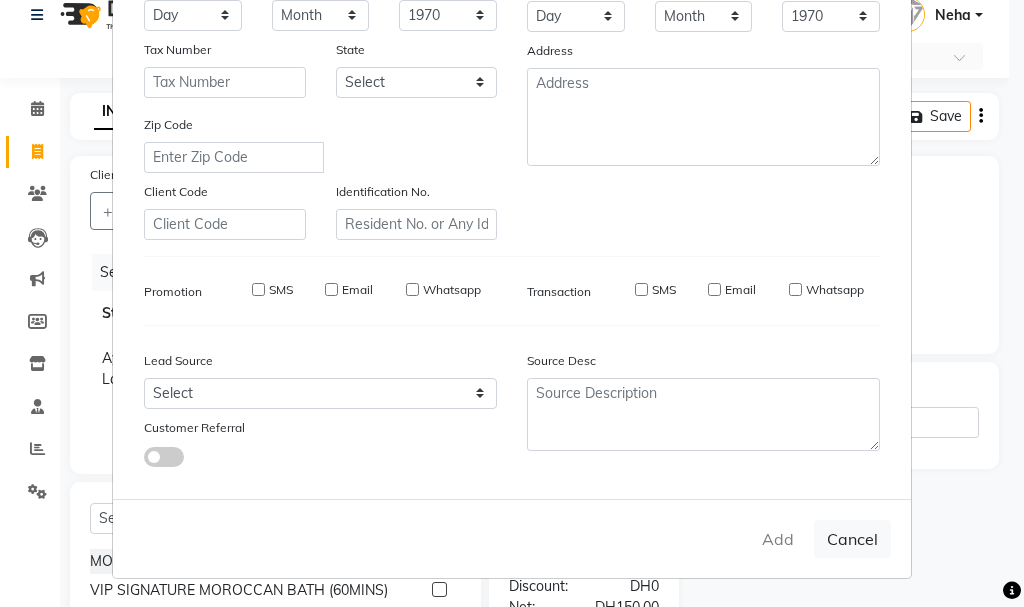 type 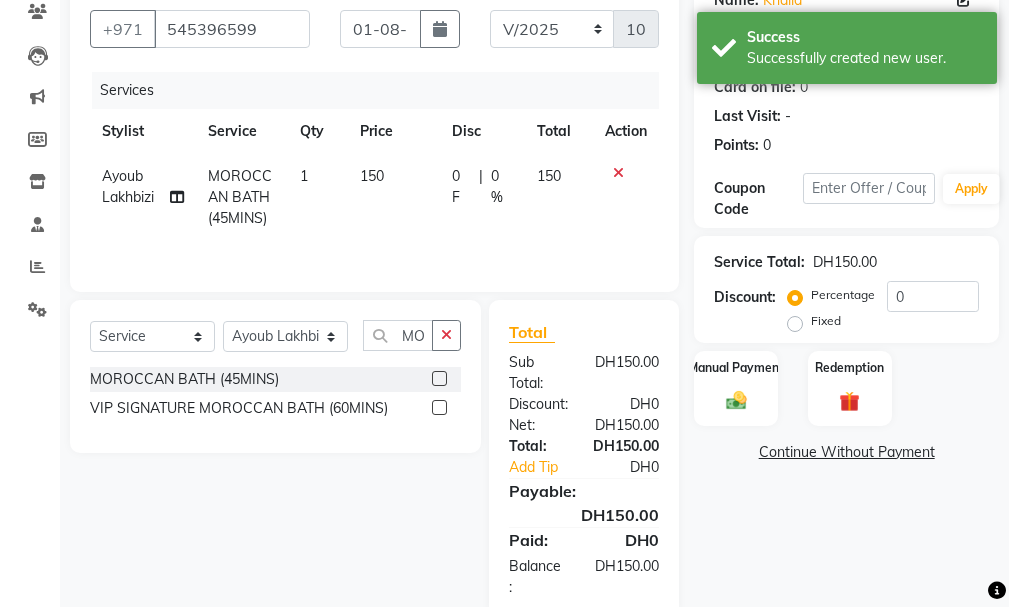 scroll, scrollTop: 244, scrollLeft: 0, axis: vertical 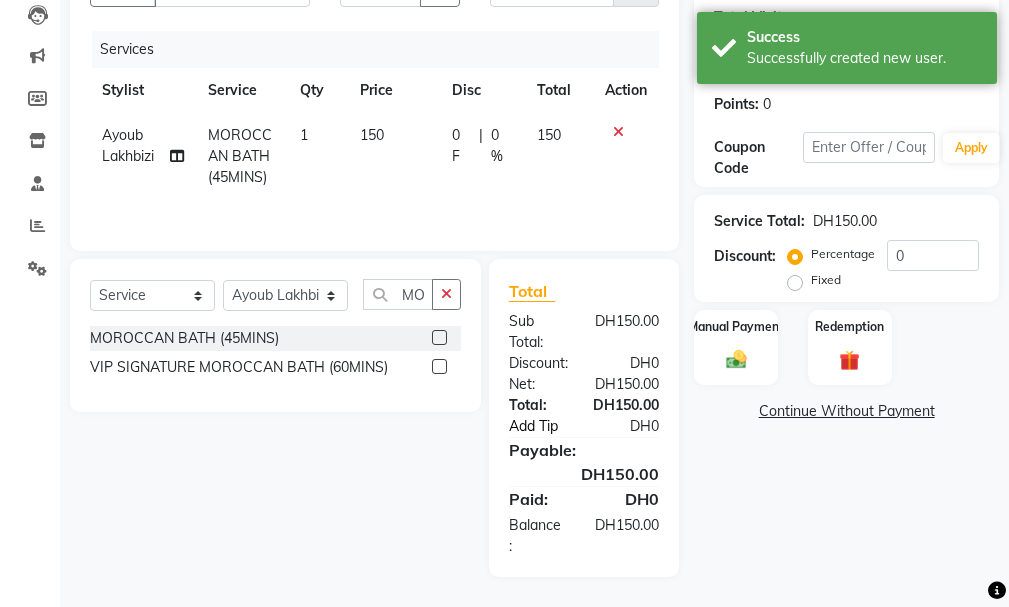 click on "Add Tip" 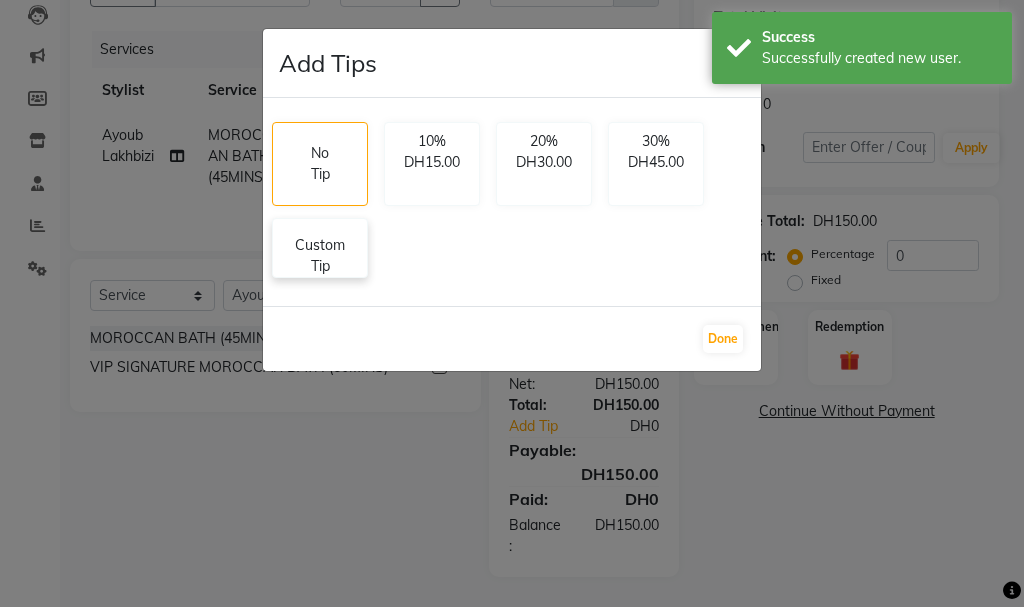 click on "Custom Tip" 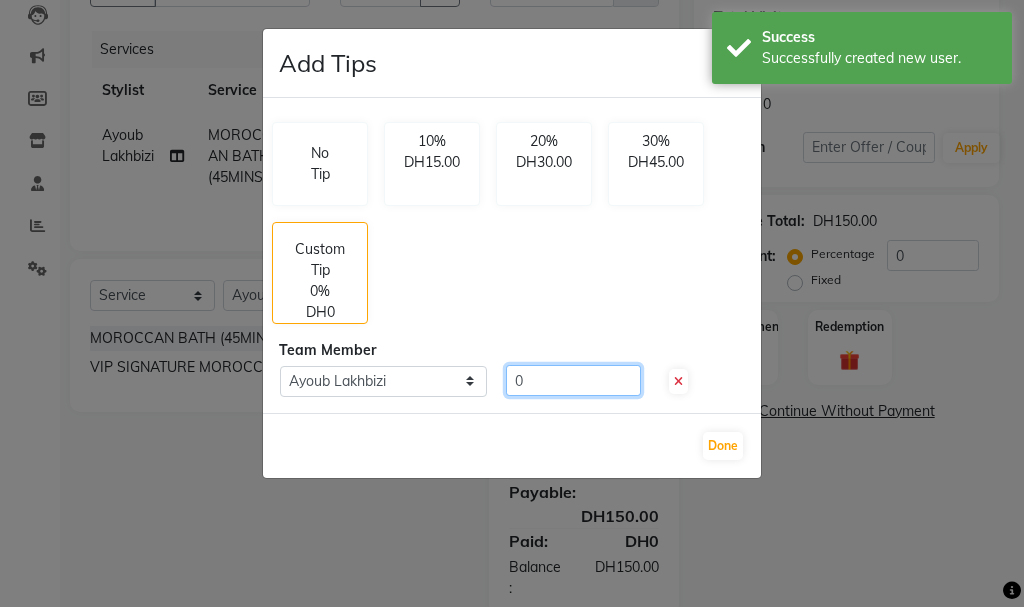 click on "0" 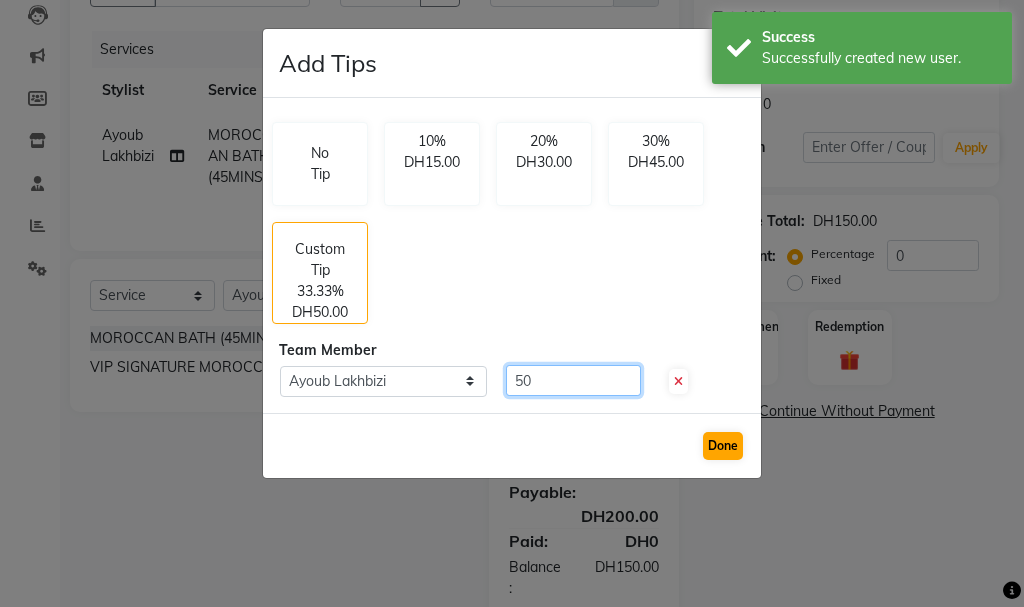 type on "50" 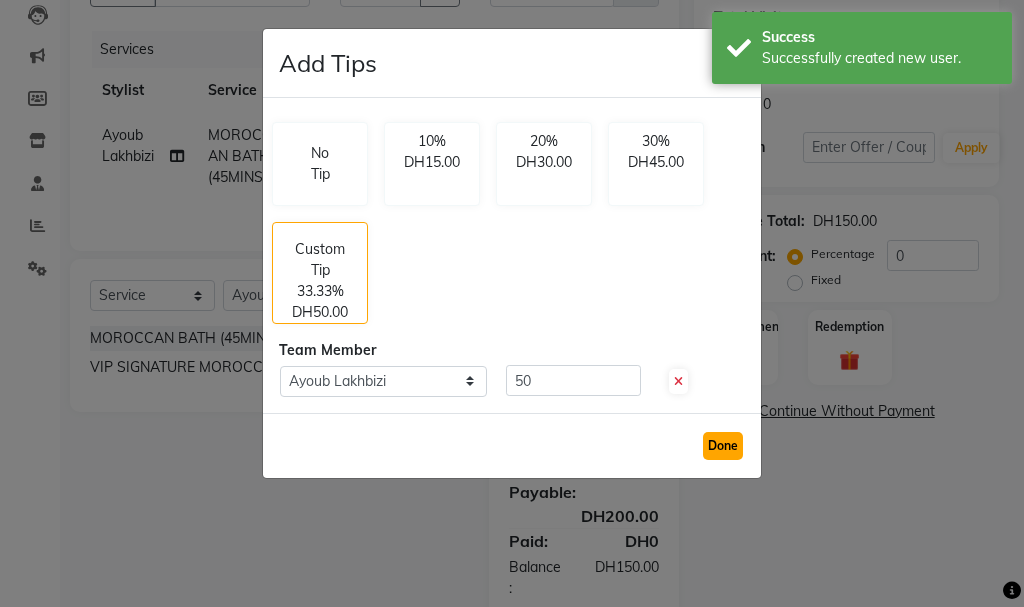 click on "Done" 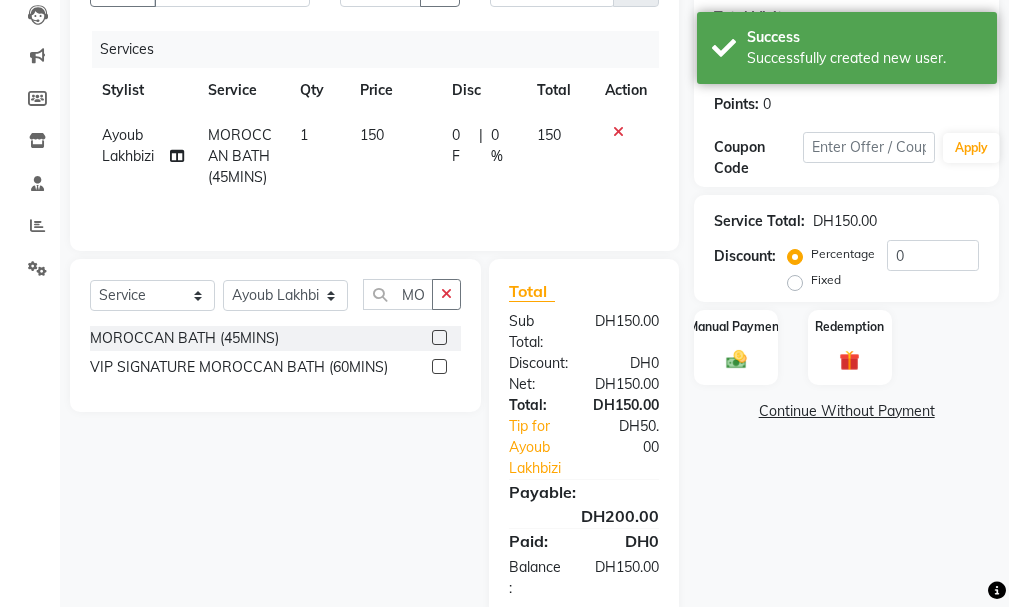 scroll, scrollTop: 286, scrollLeft: 0, axis: vertical 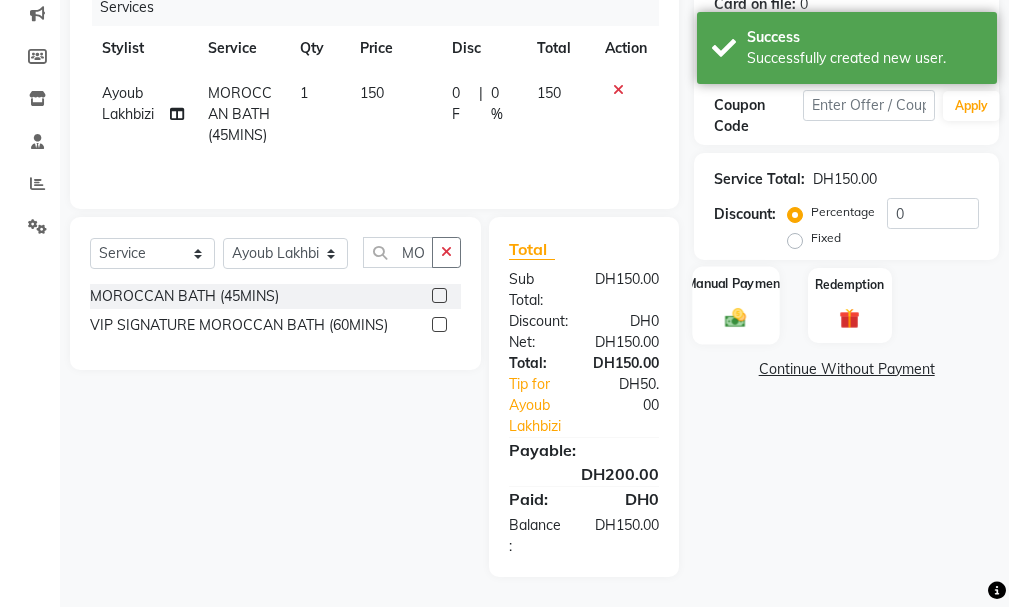 click 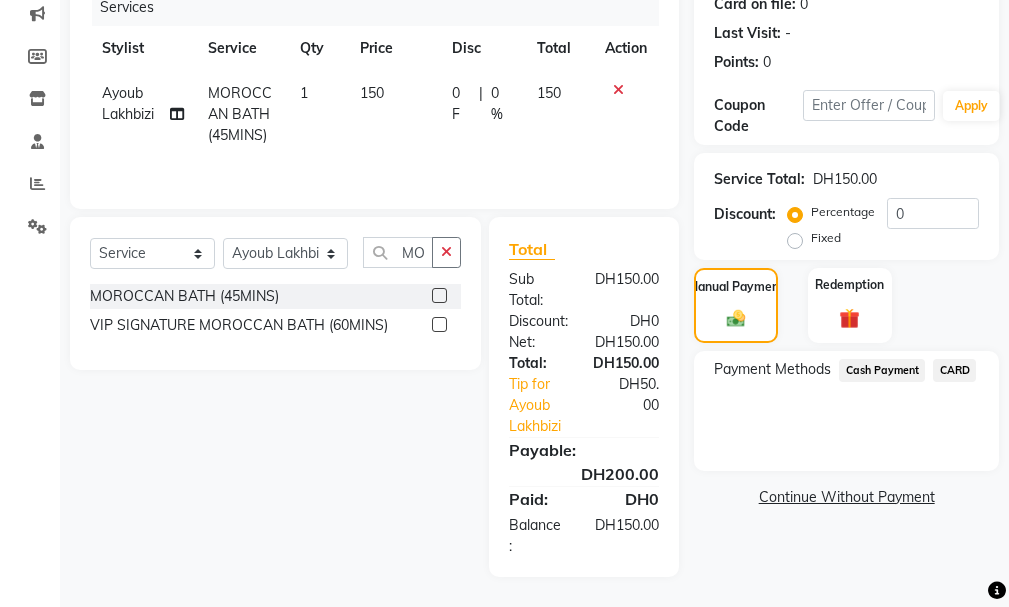 click on "CARD" 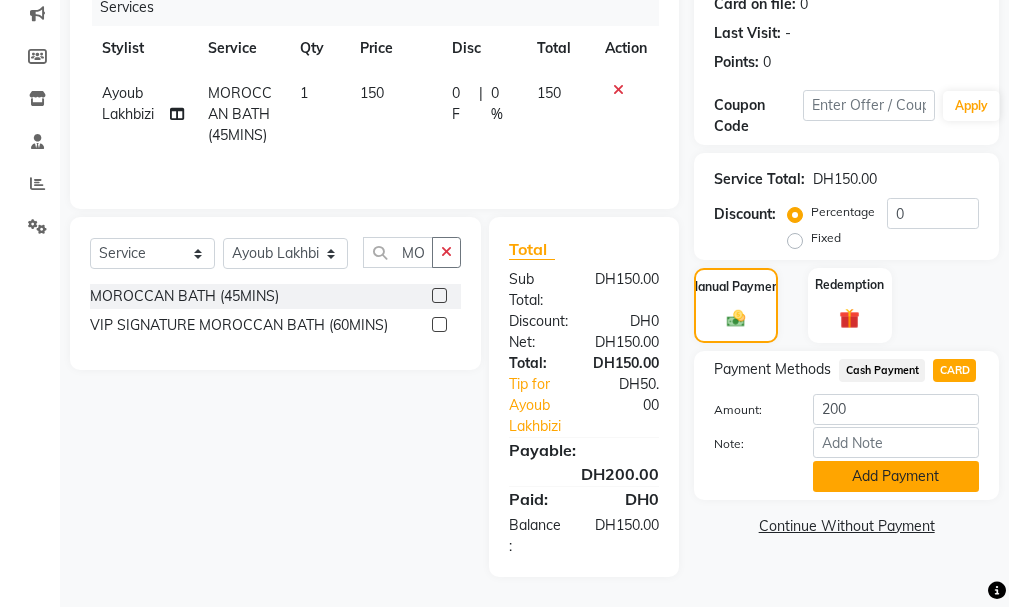 click on "Add Payment" 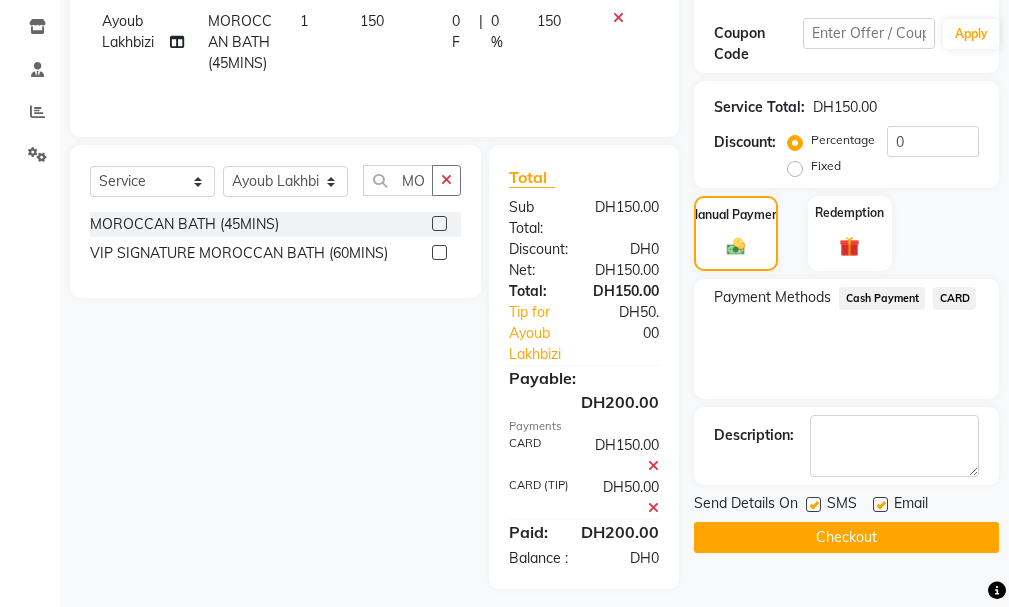 scroll, scrollTop: 391, scrollLeft: 0, axis: vertical 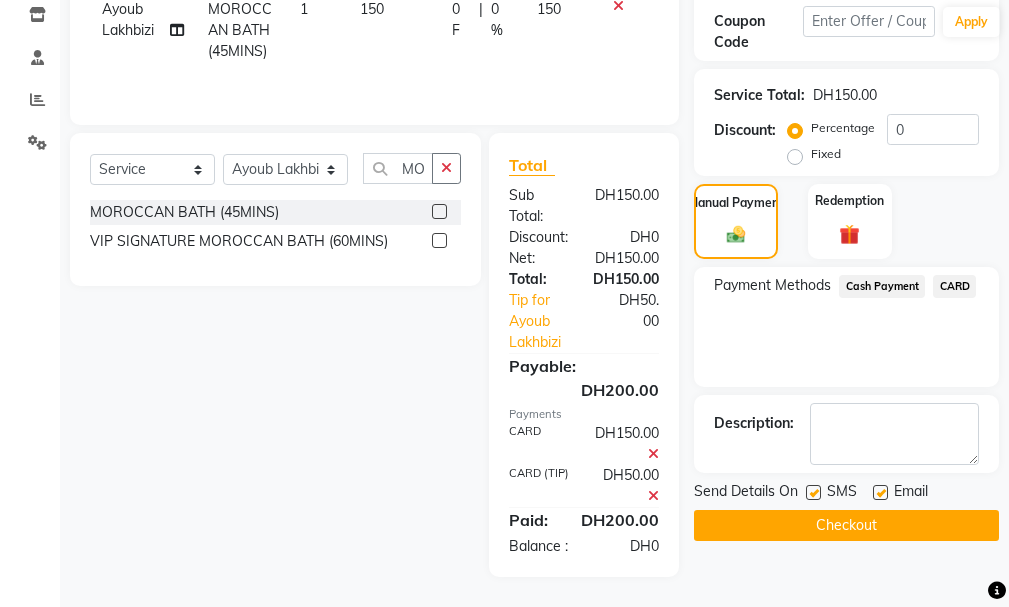 click on "Checkout" 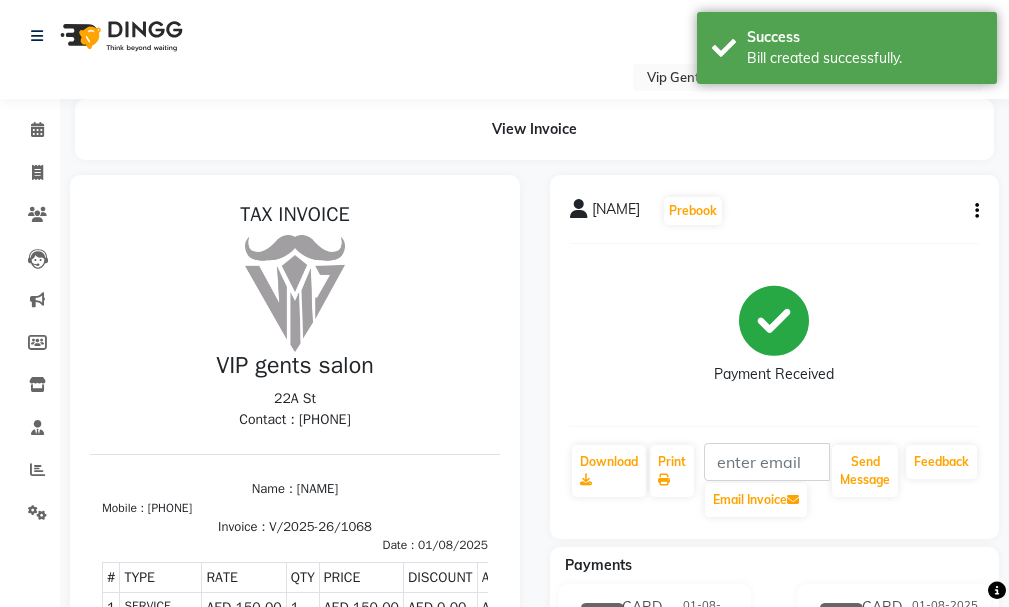 scroll, scrollTop: 0, scrollLeft: 0, axis: both 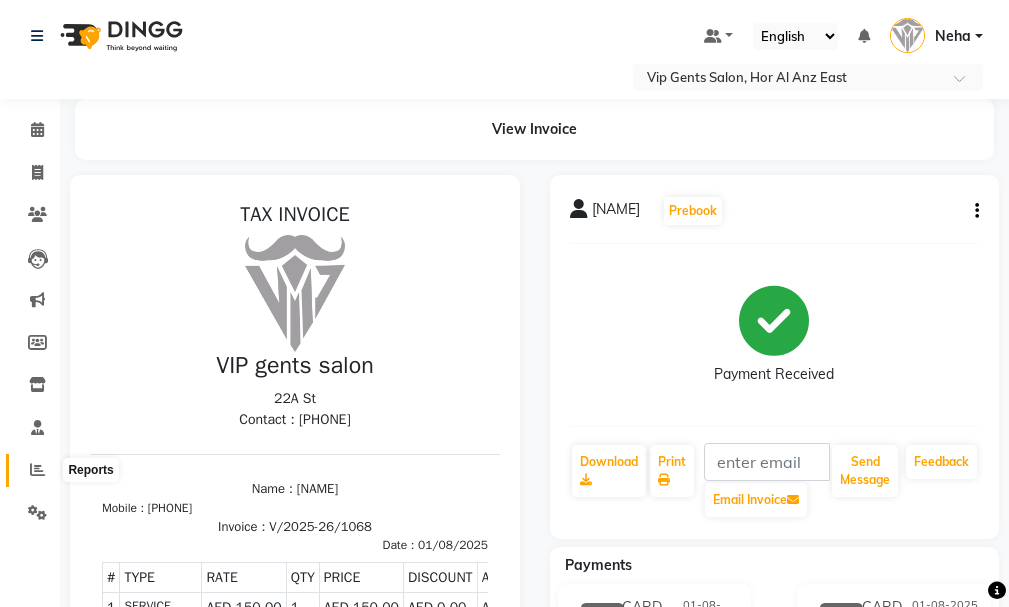 click 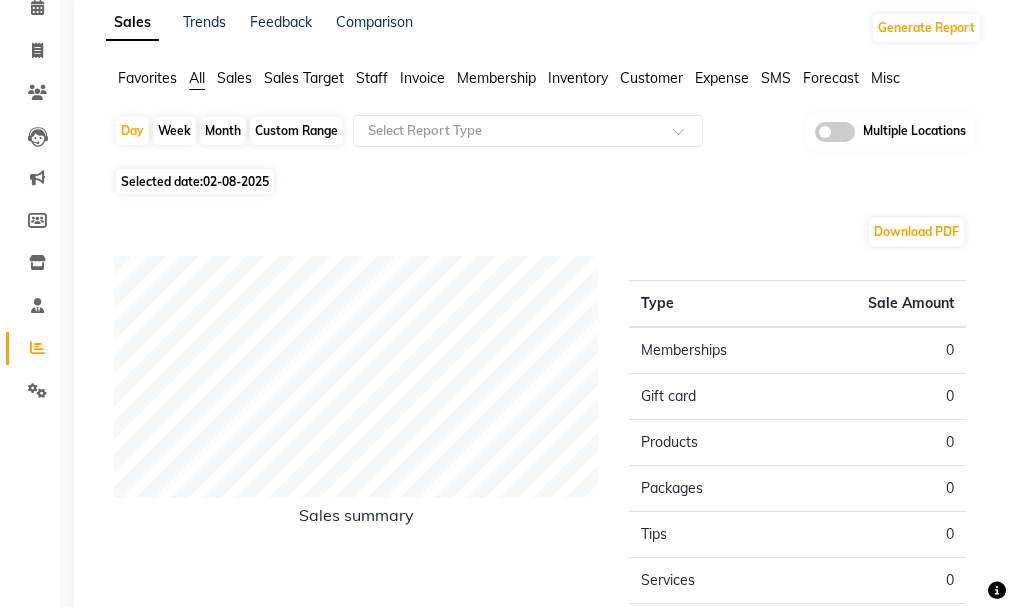 scroll, scrollTop: 206, scrollLeft: 0, axis: vertical 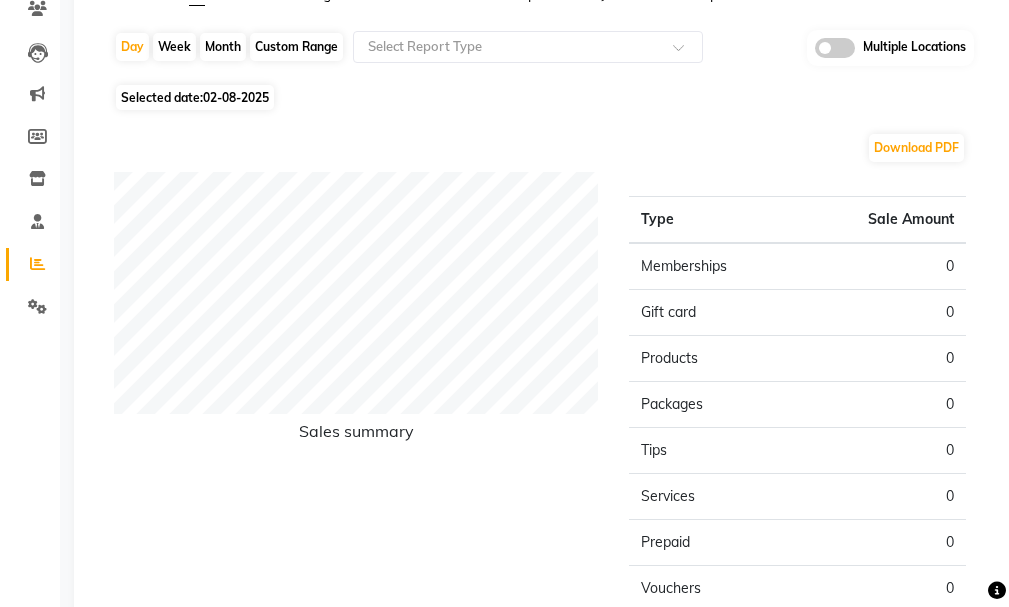 click on "02-08-2025" 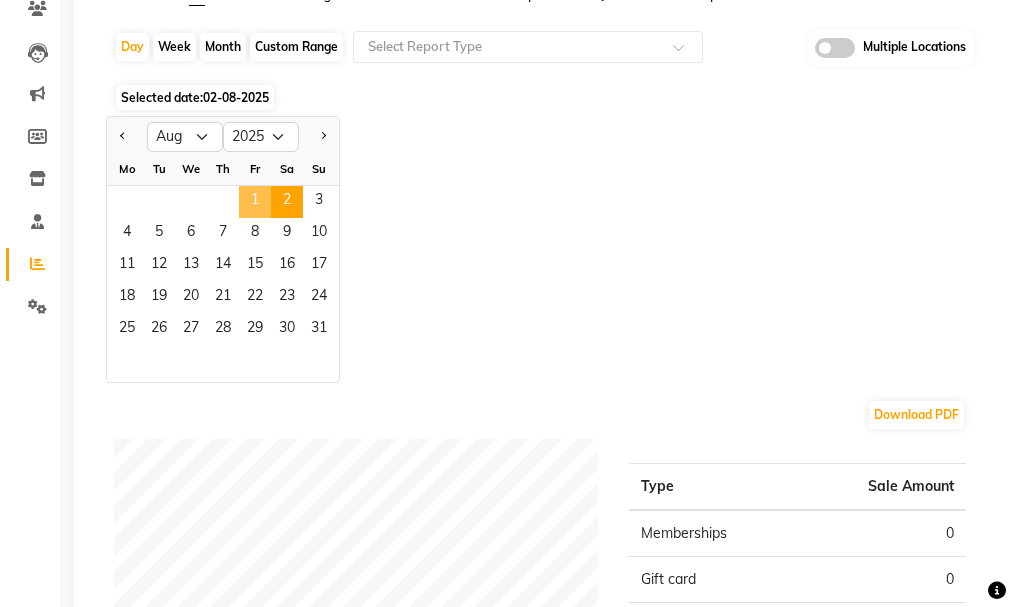 click on "1" 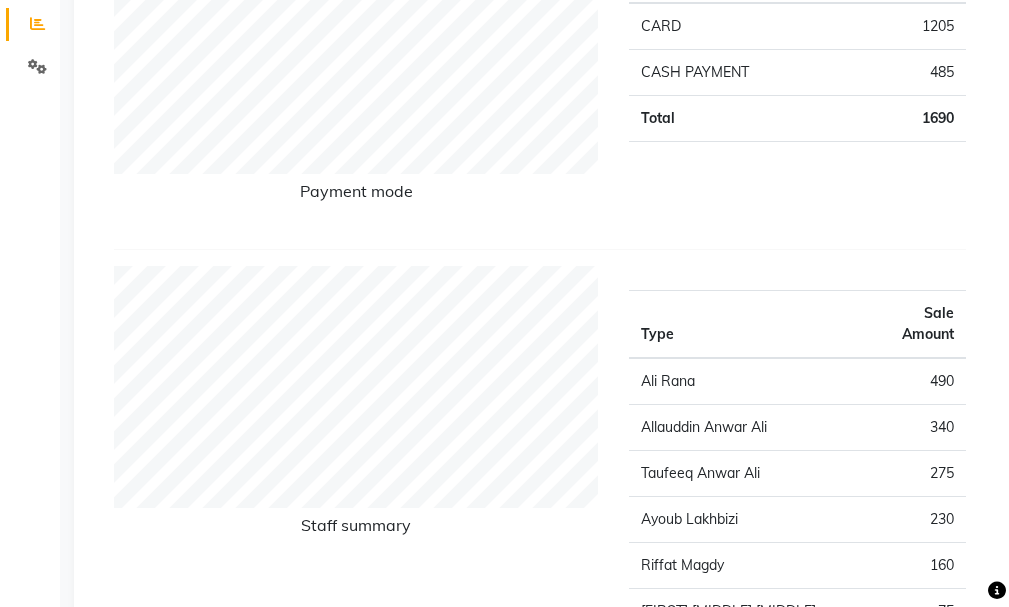 scroll, scrollTop: 113, scrollLeft: 0, axis: vertical 